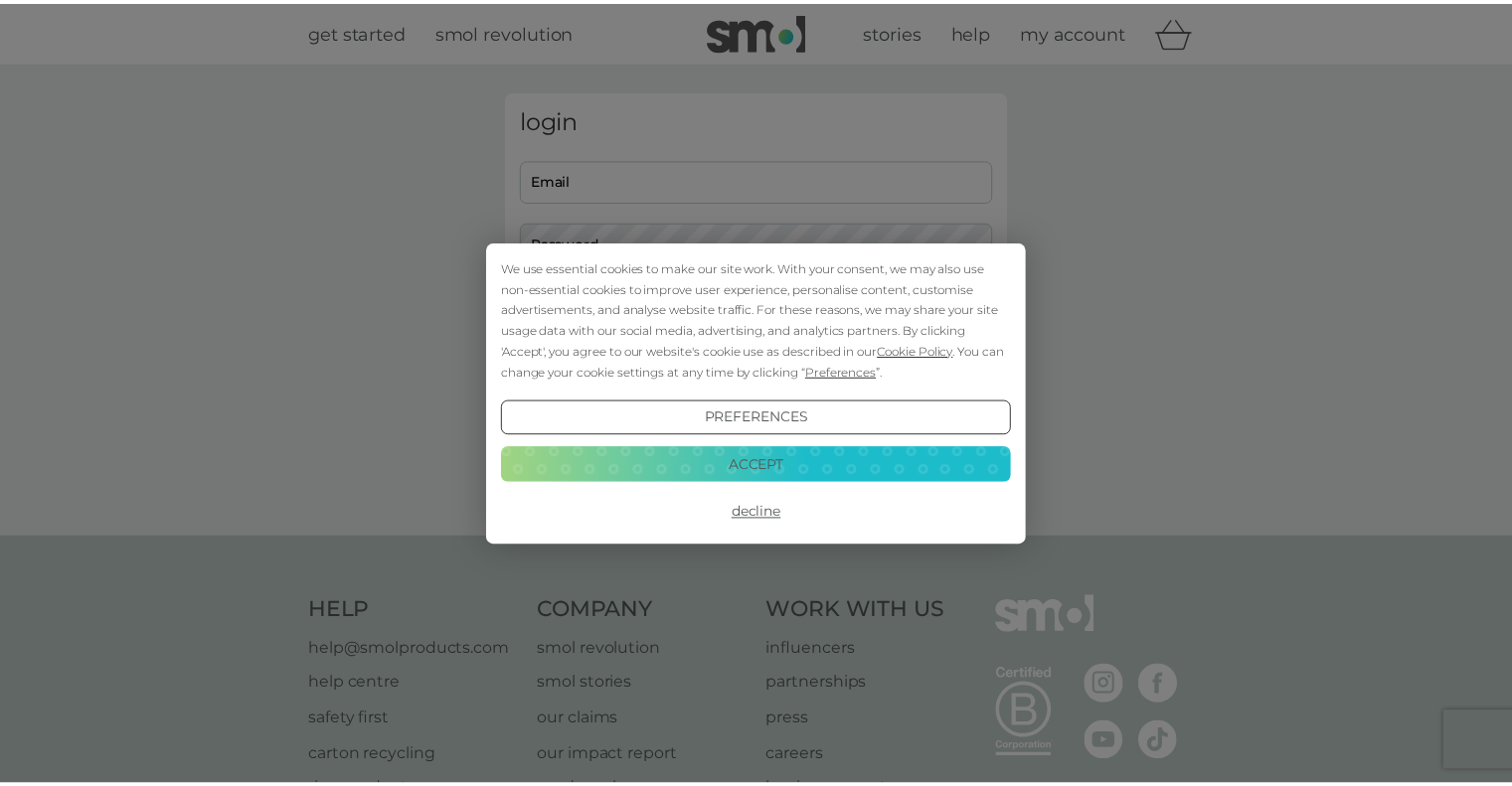 scroll, scrollTop: 0, scrollLeft: 0, axis: both 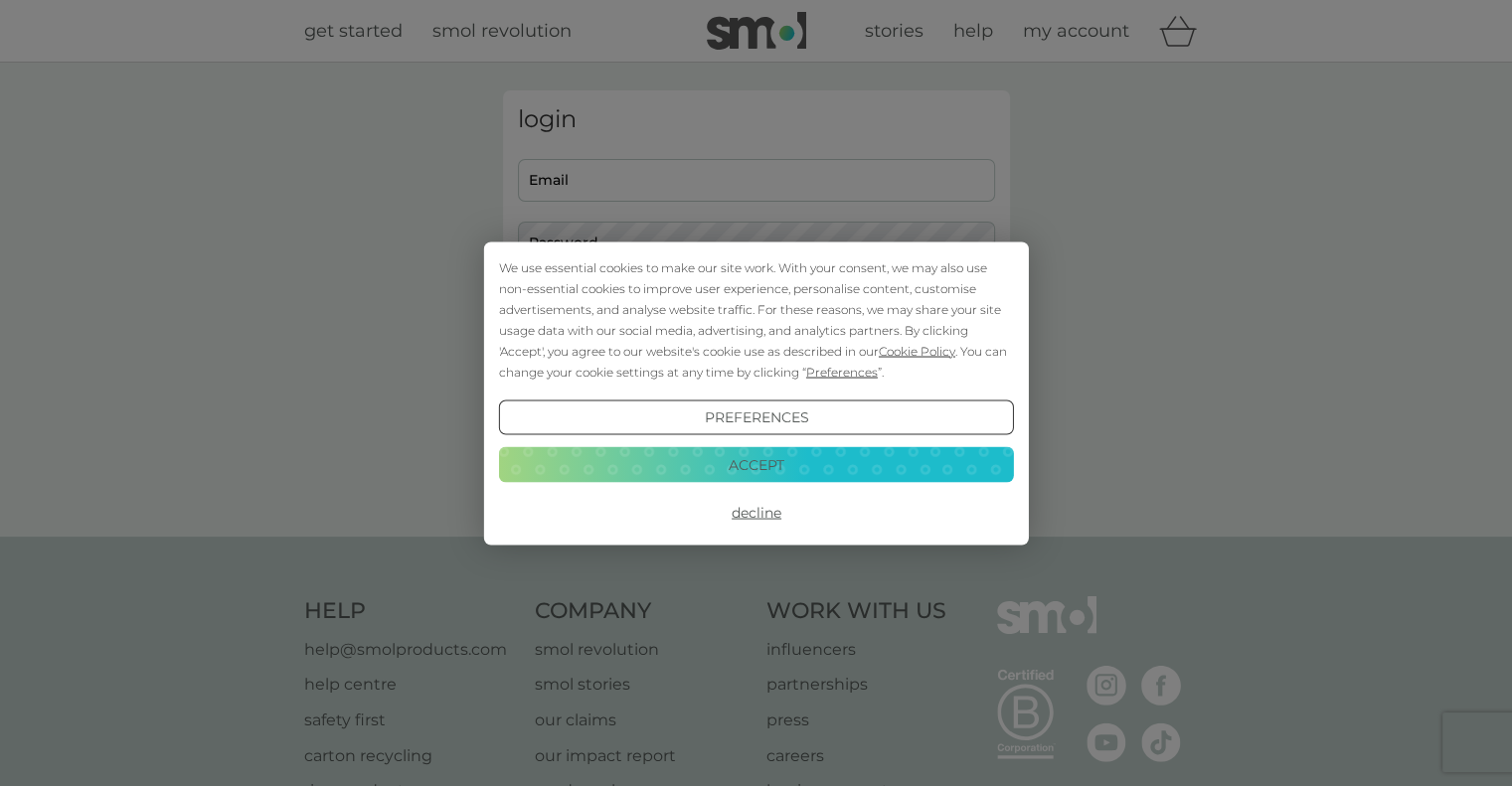 click on "Accept" at bounding box center [756, 465] 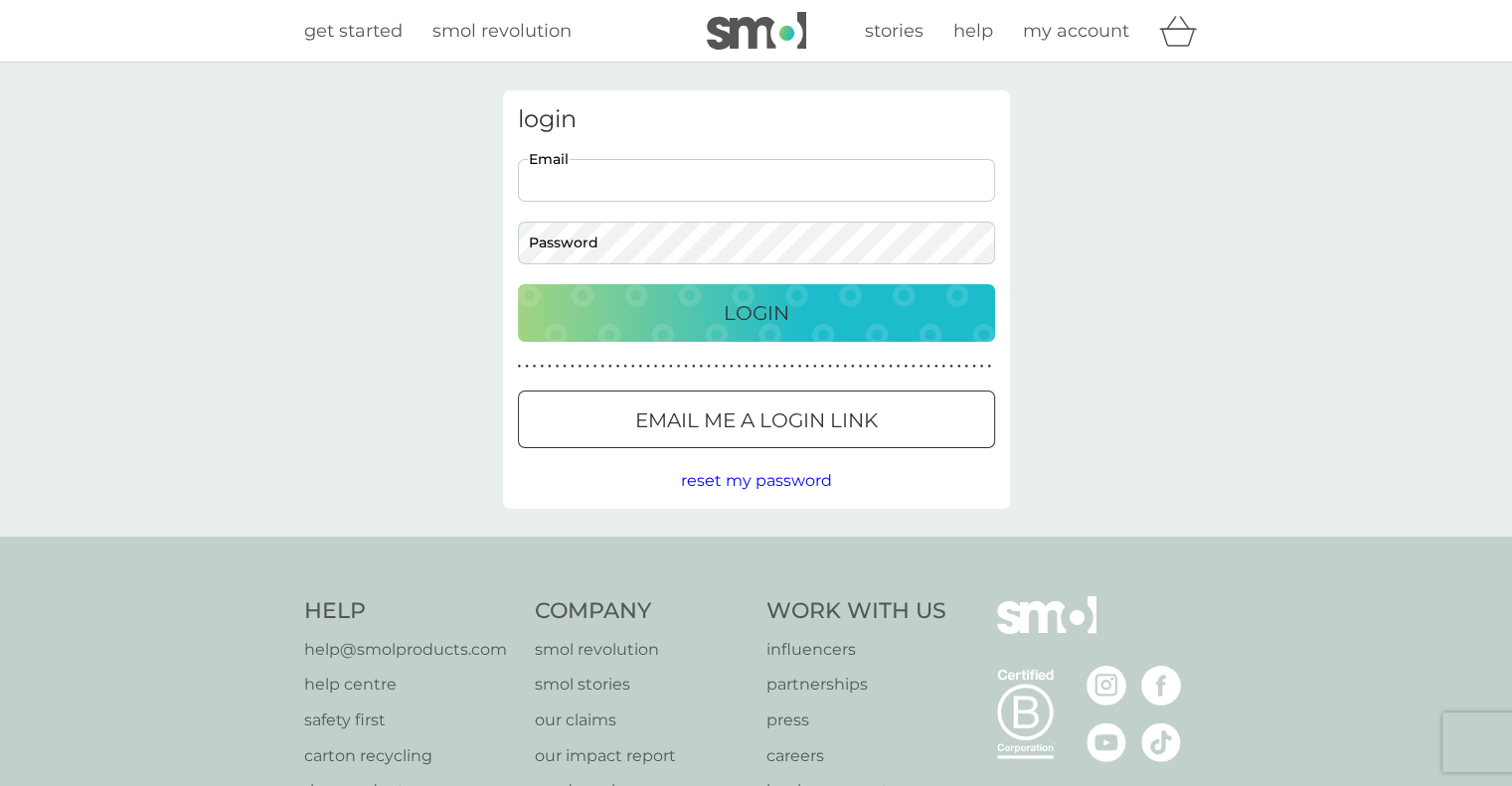 click on "Email" at bounding box center [756, 180] 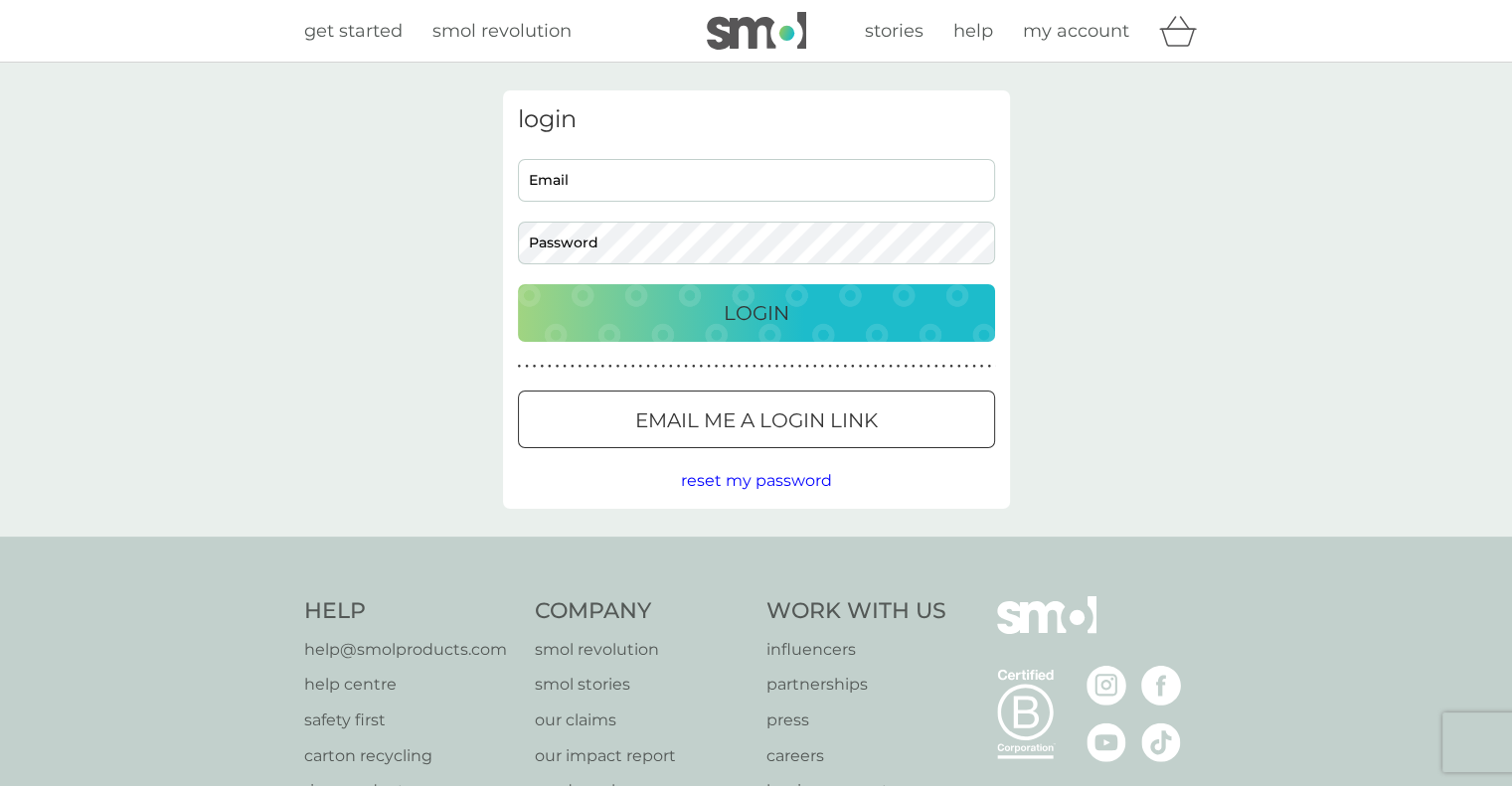 type on "[EMAIL]" 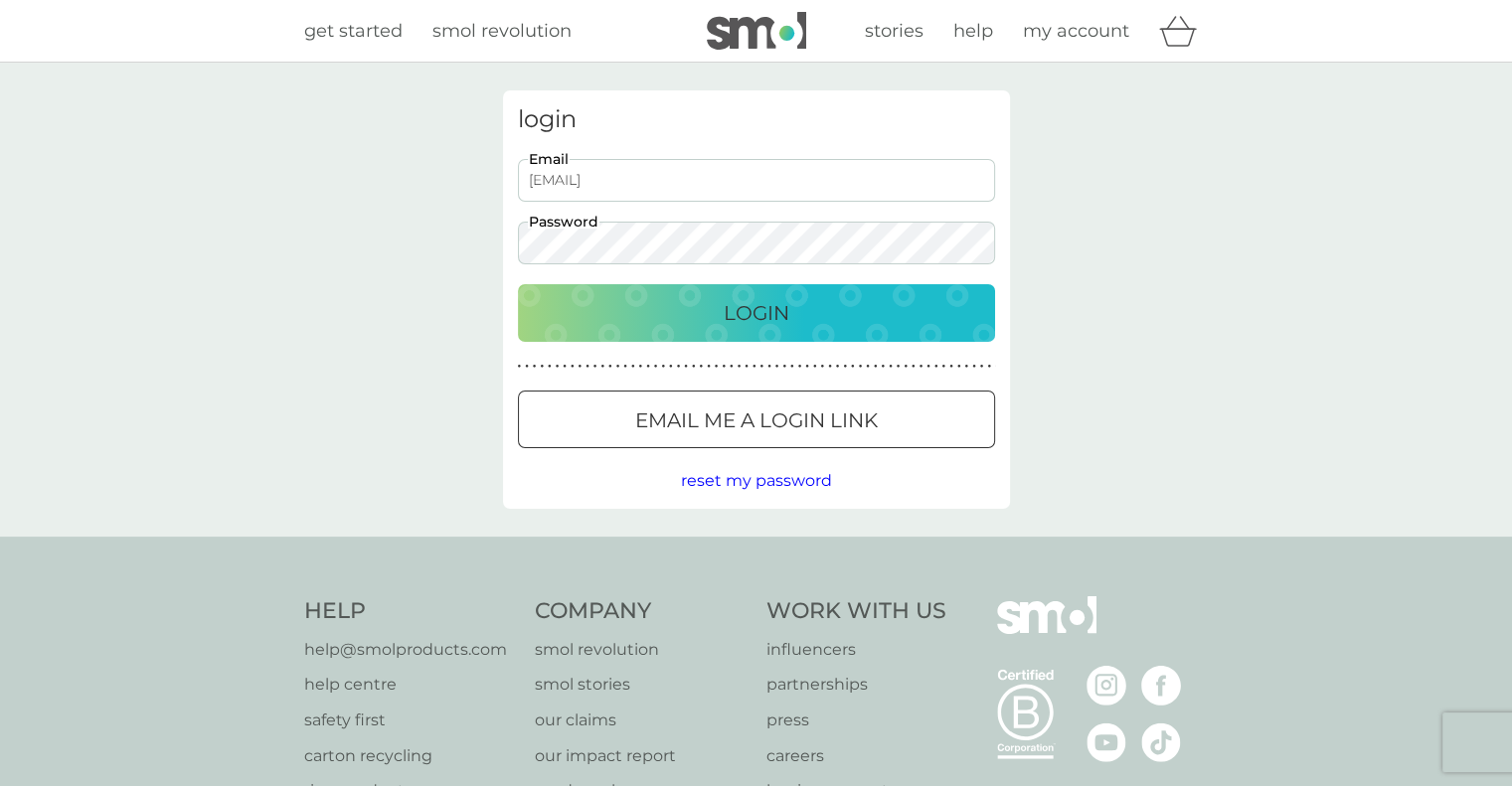 click on "Login" at bounding box center [756, 313] 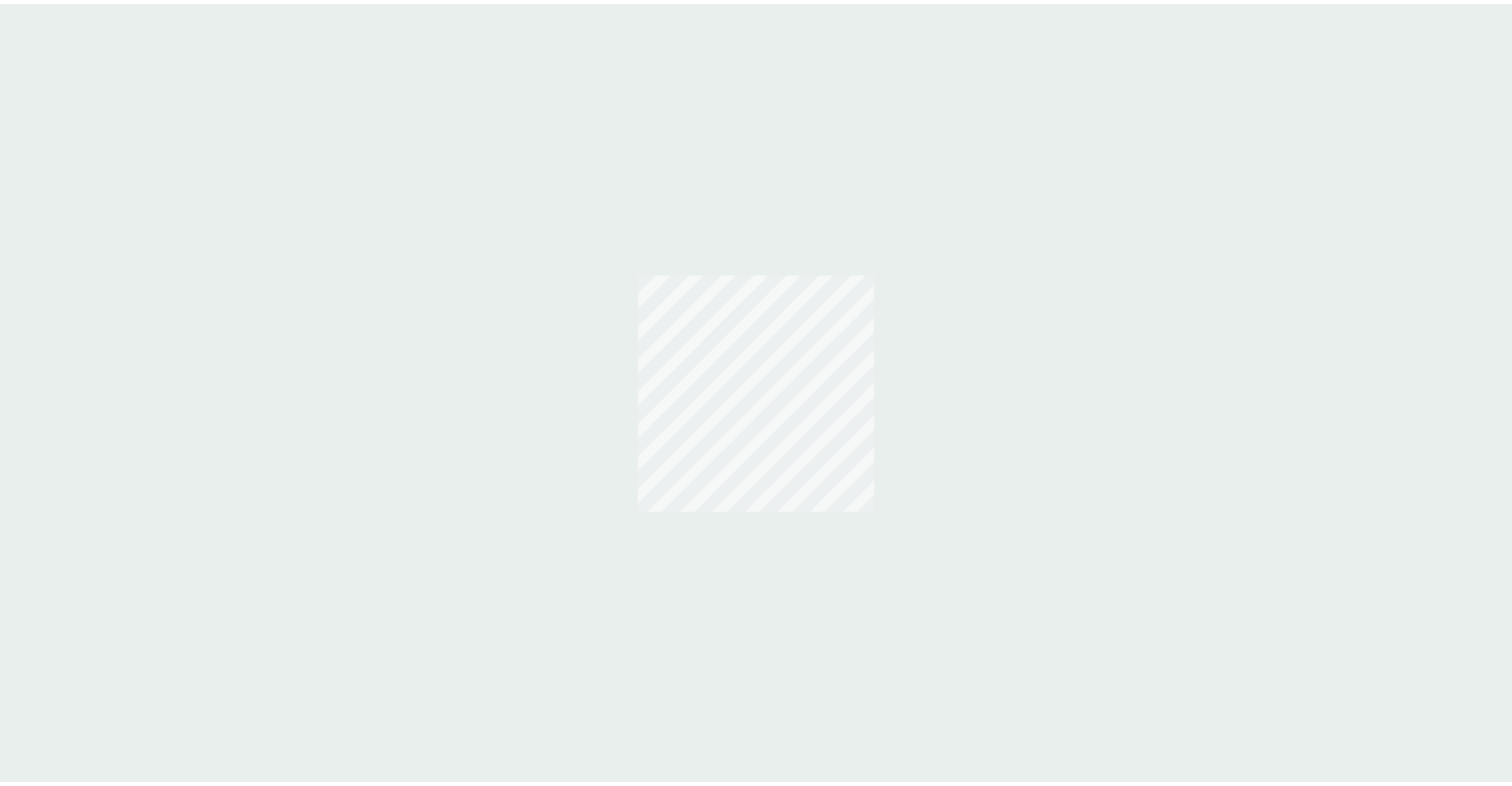scroll, scrollTop: 0, scrollLeft: 0, axis: both 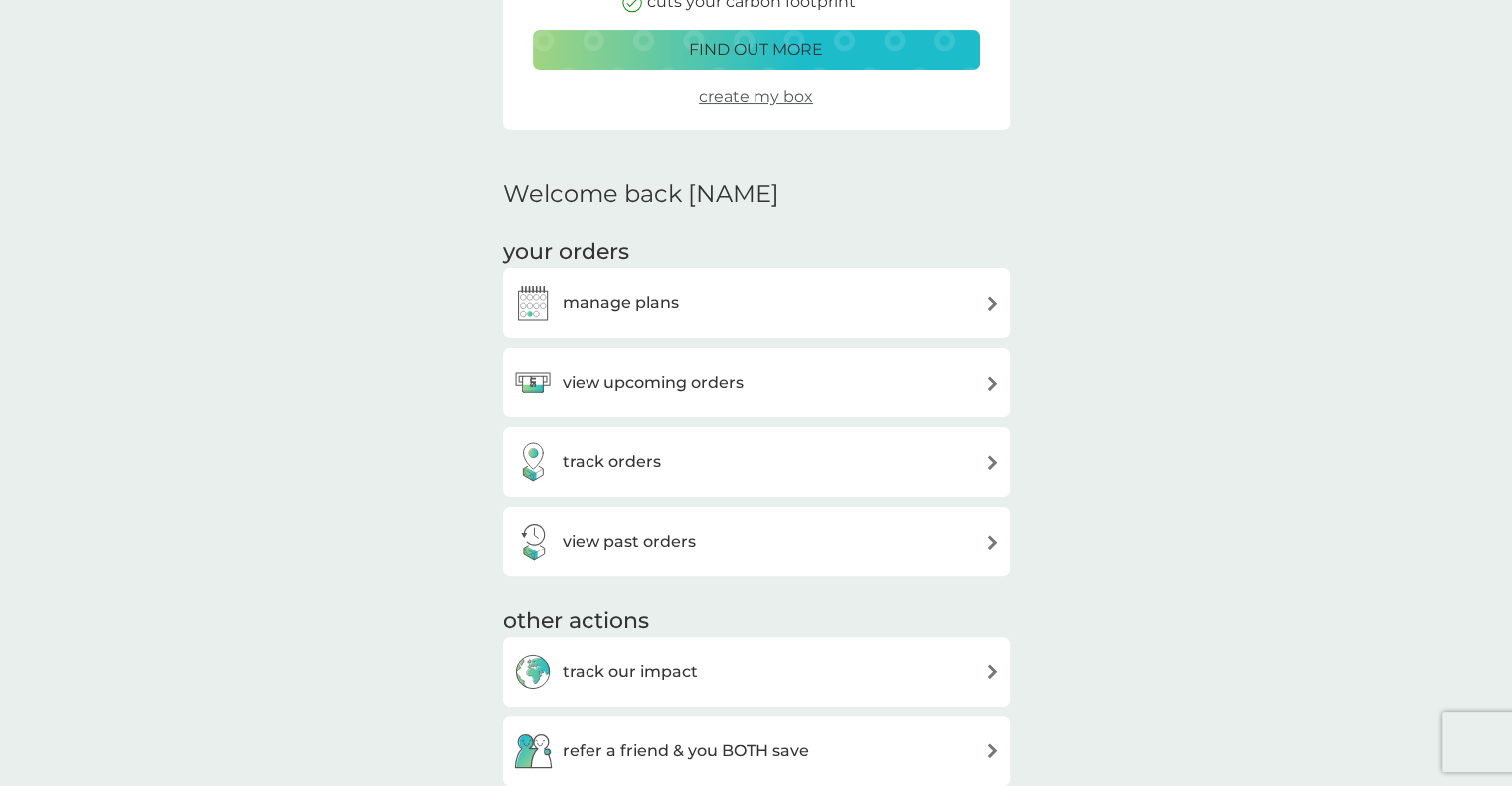 click on "view upcoming orders" at bounding box center [756, 383] 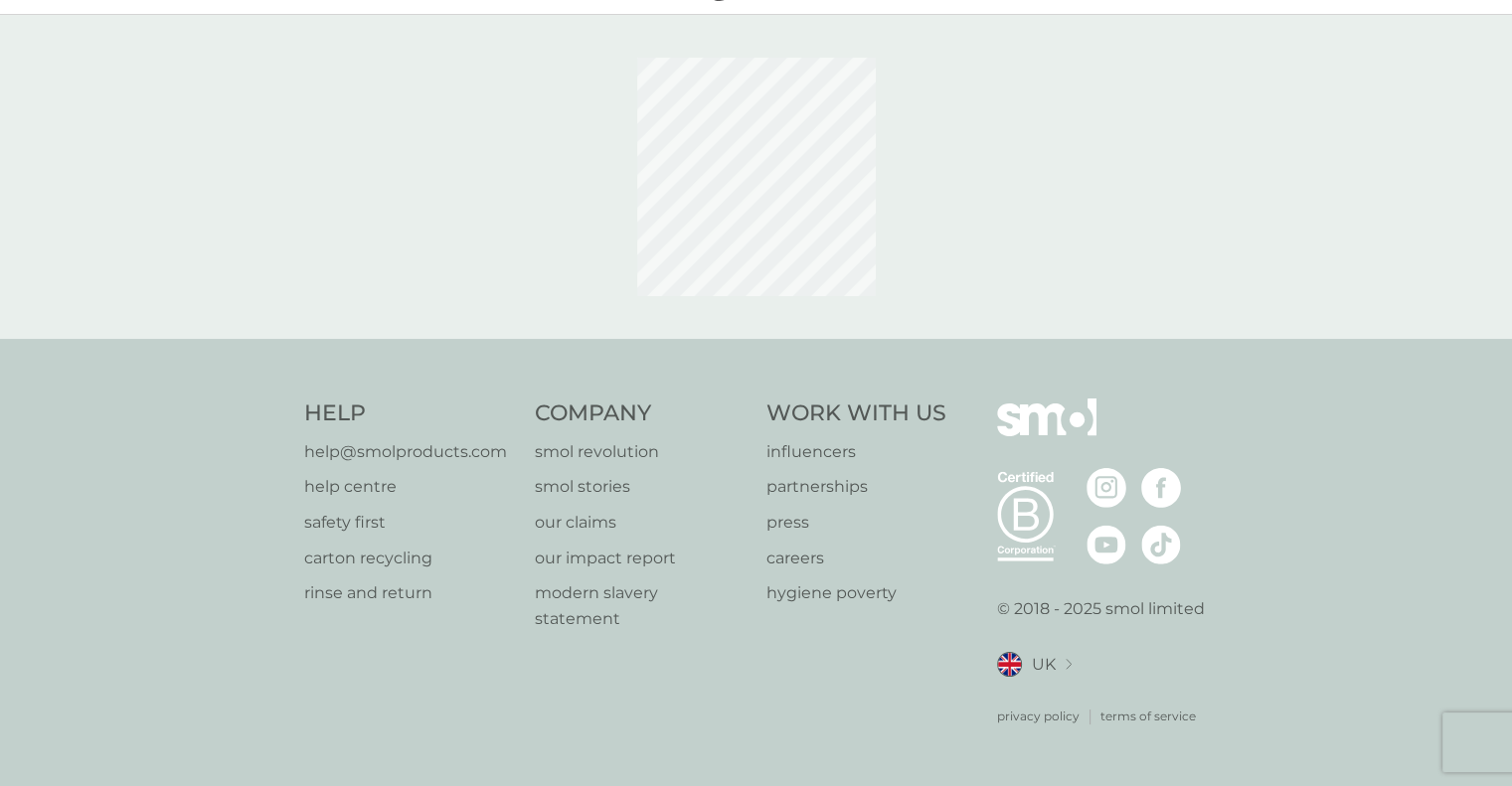 scroll, scrollTop: 0, scrollLeft: 0, axis: both 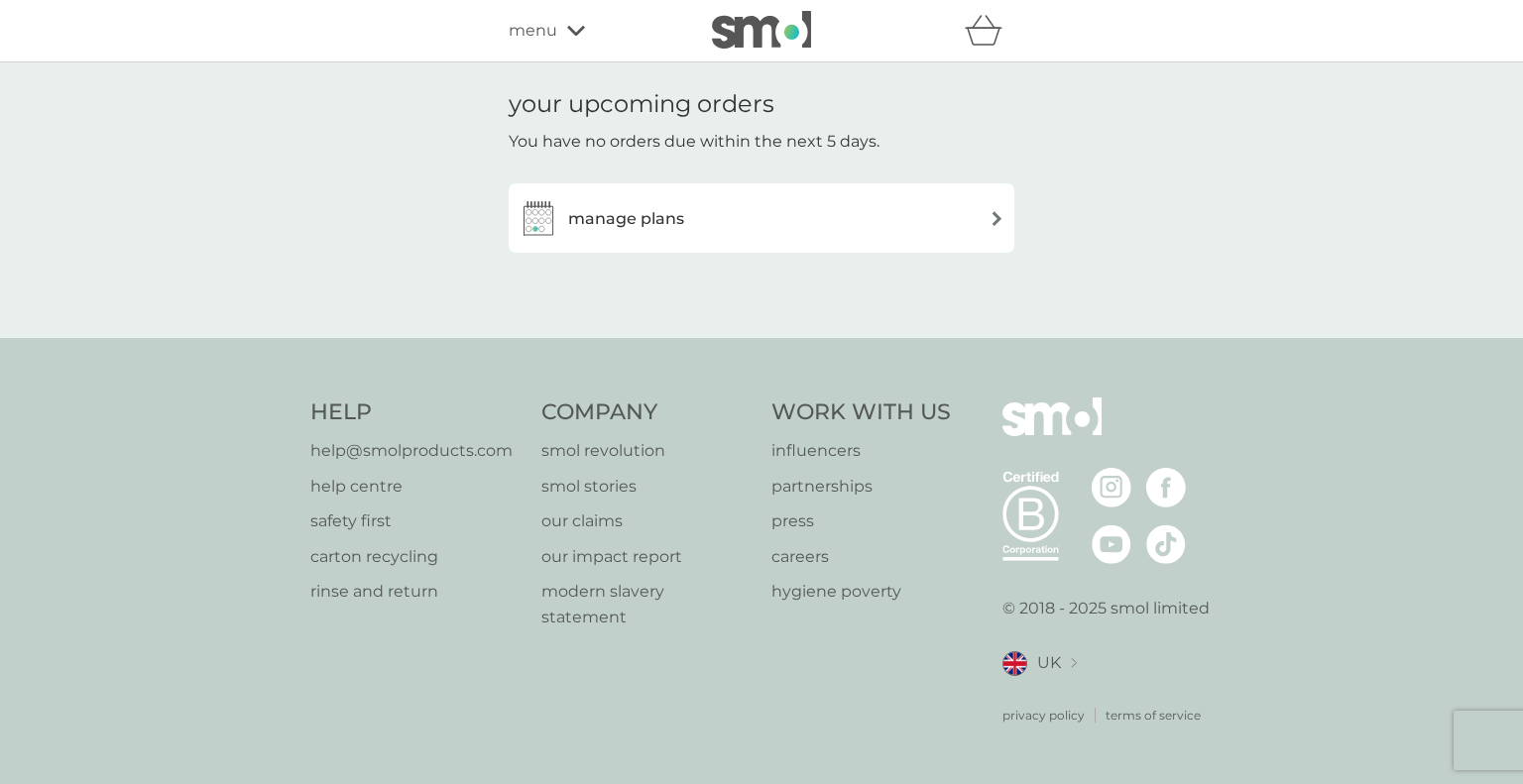 click on "manage plans" at bounding box center (762, 218) 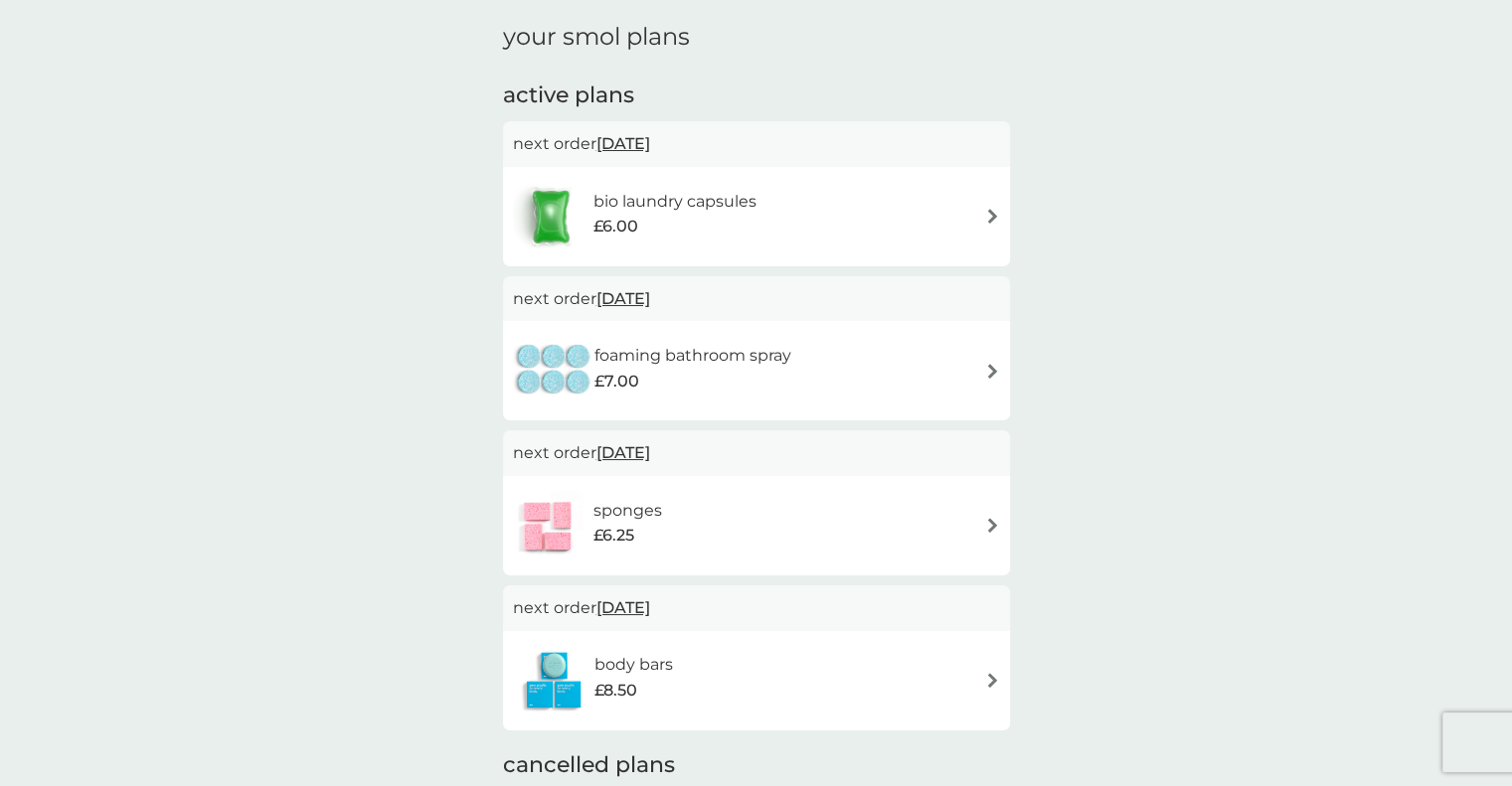 scroll, scrollTop: 318, scrollLeft: 0, axis: vertical 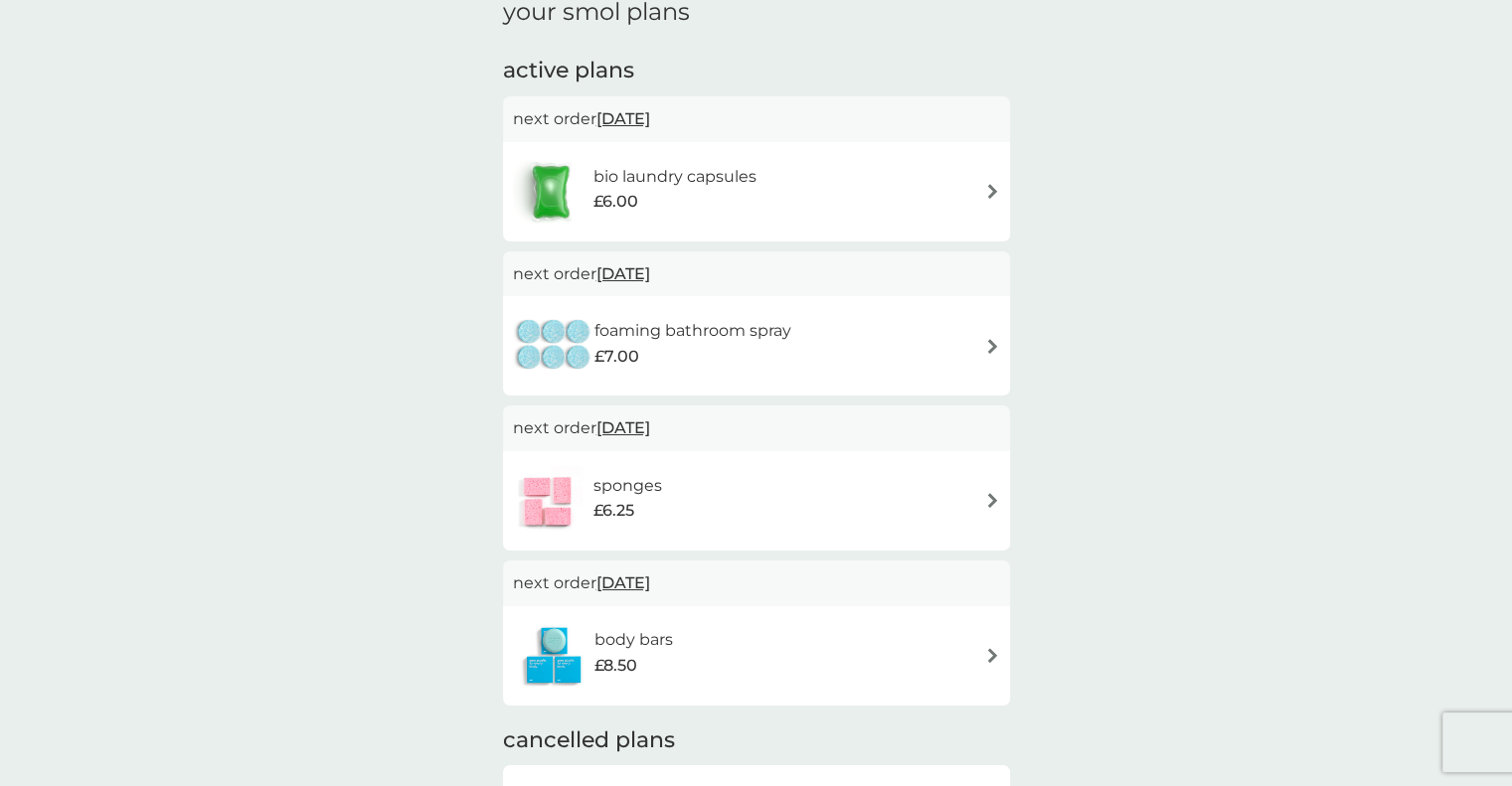 click on "6 Sep 2025" at bounding box center [623, 118] 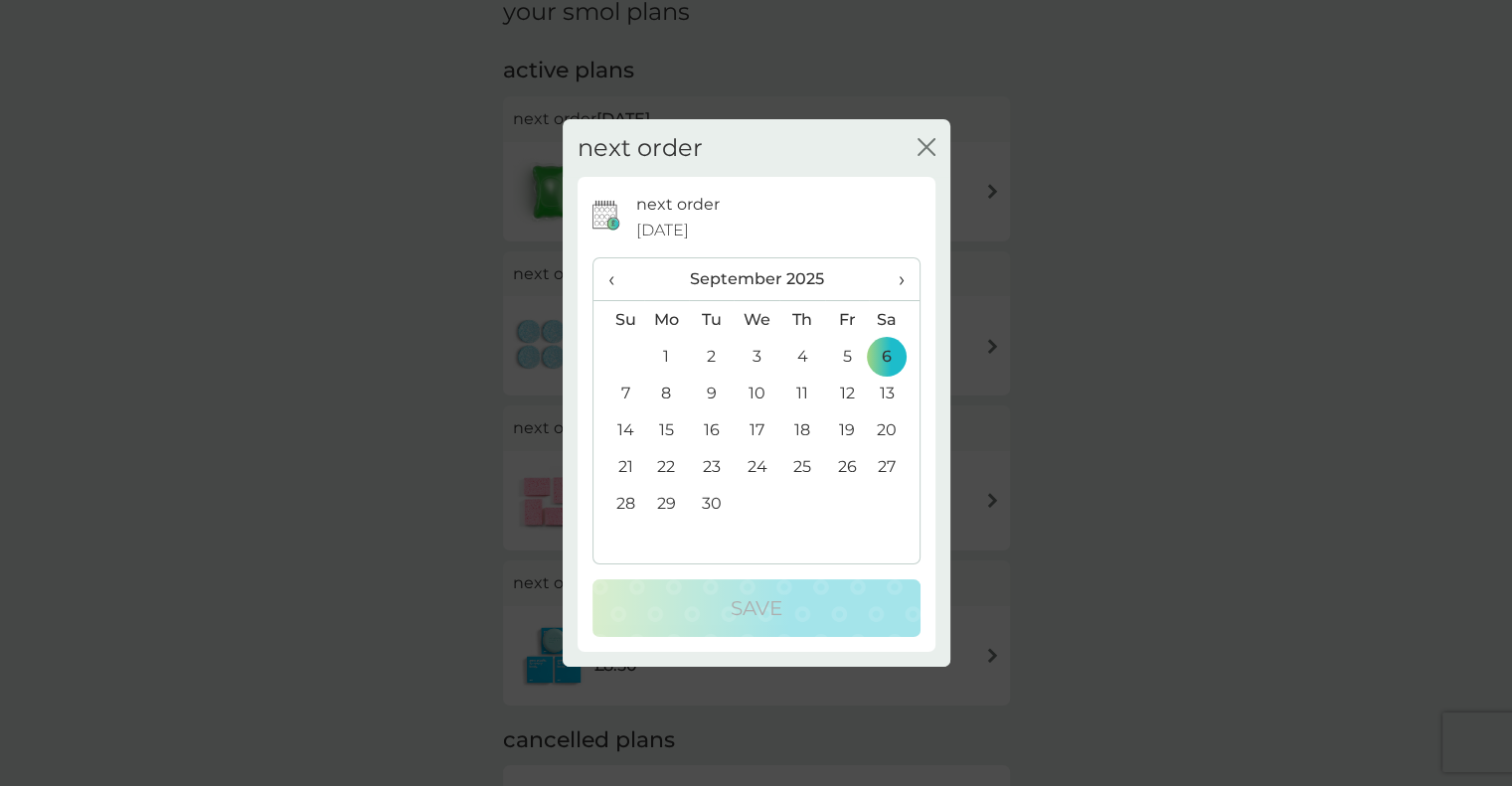 click on "›" at bounding box center [894, 279] 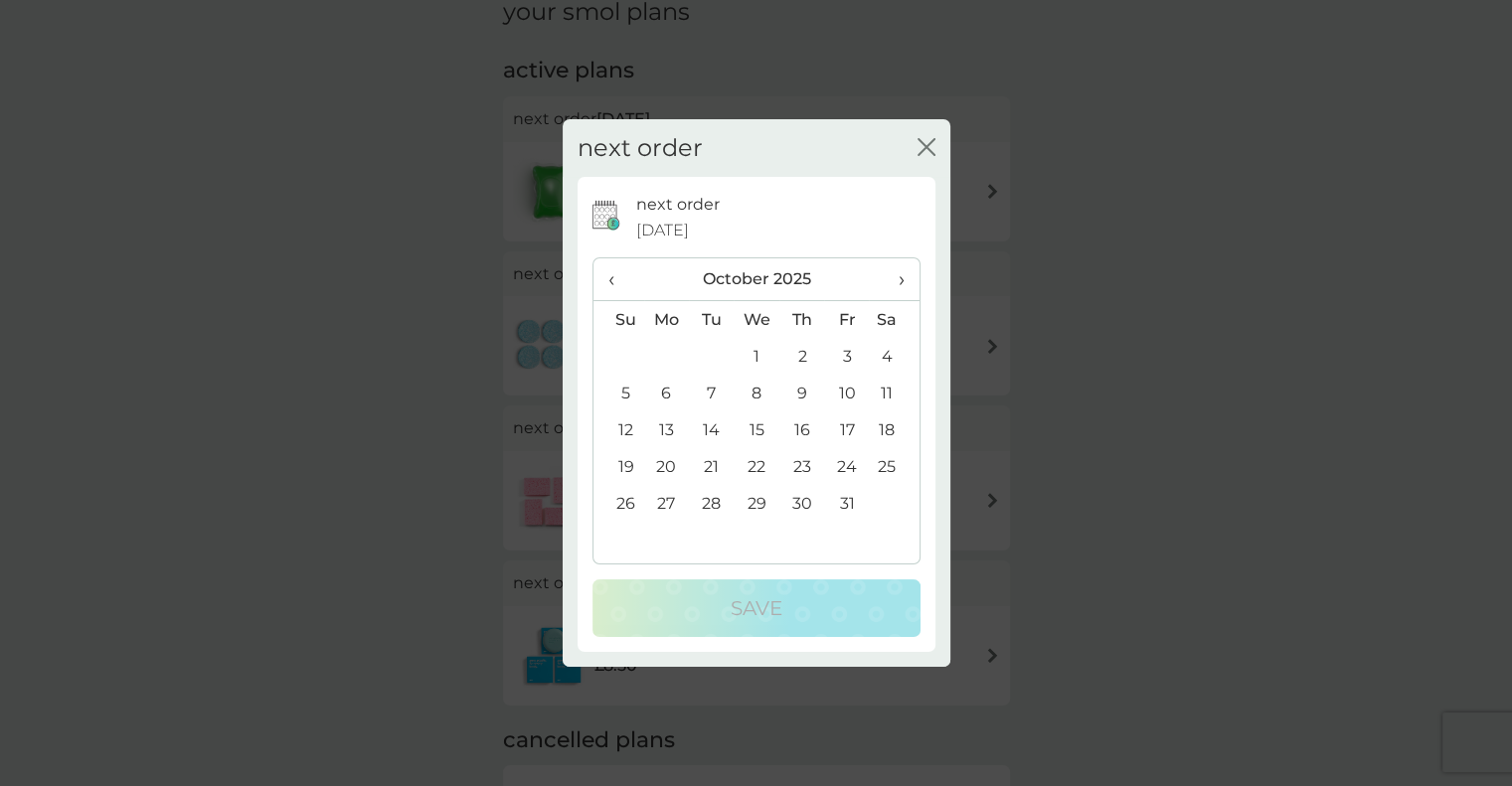 click on "6" at bounding box center (667, 393) 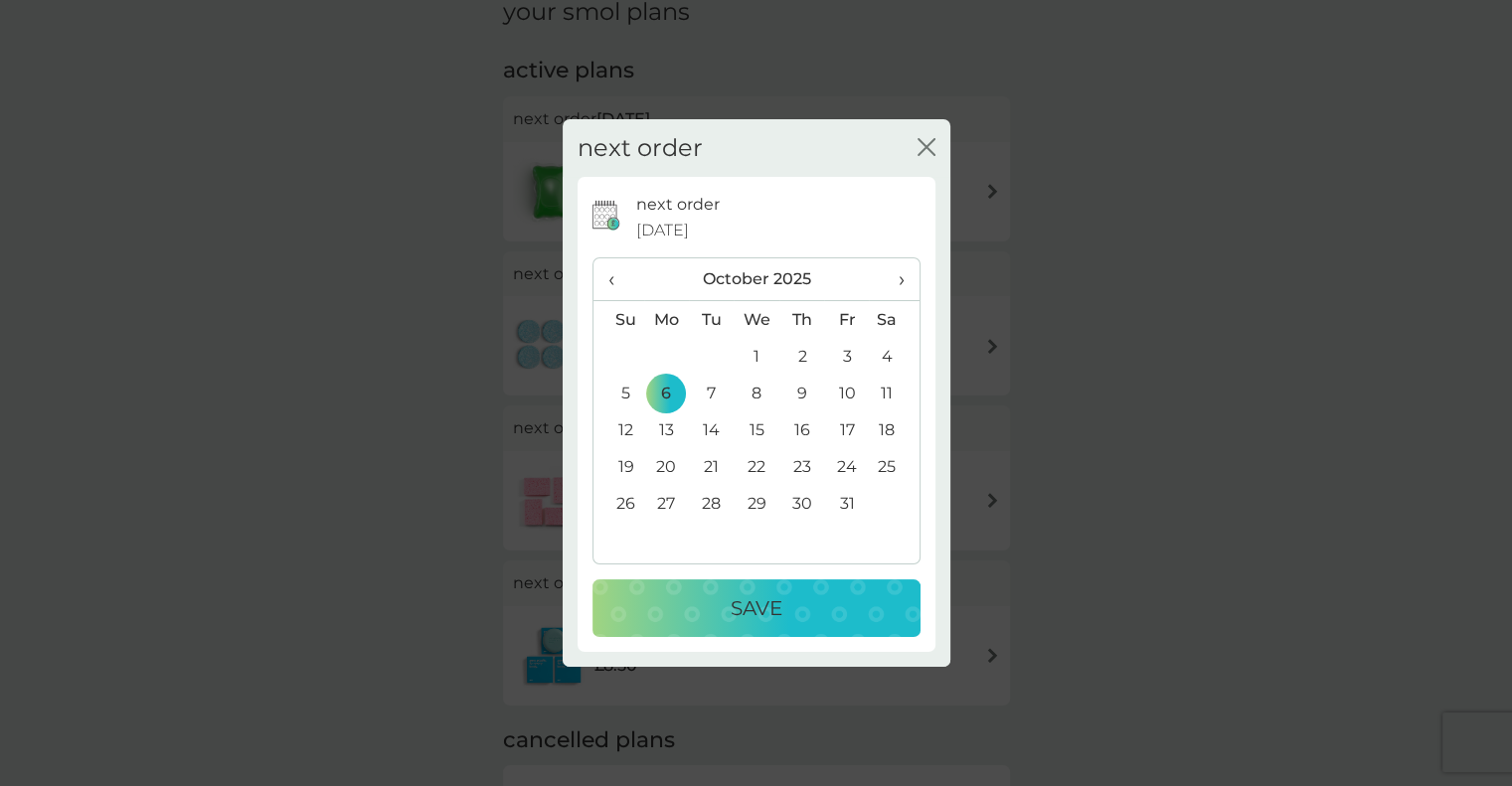 click on "Save" at bounding box center (756, 608) 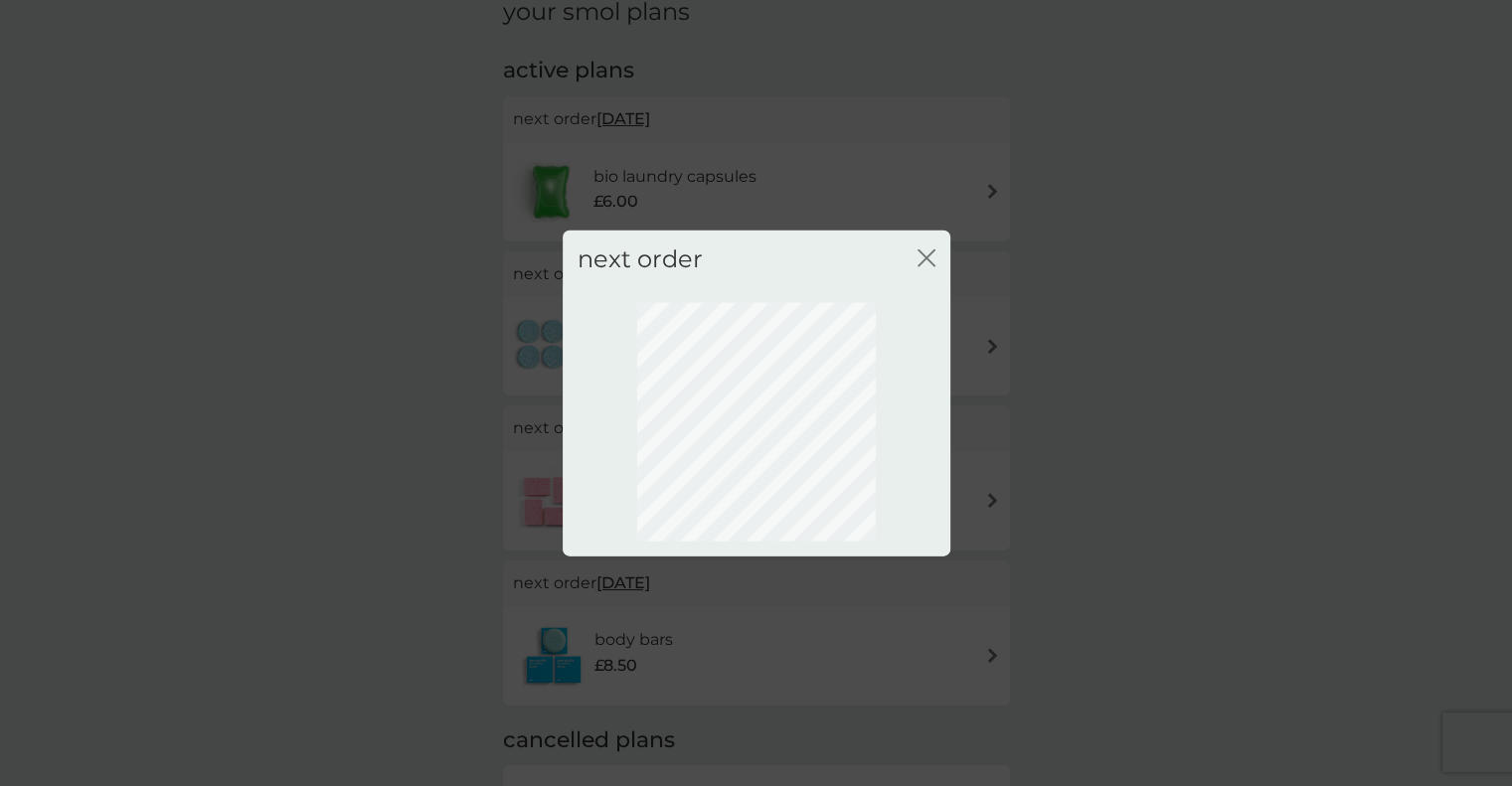 scroll, scrollTop: 47, scrollLeft: 0, axis: vertical 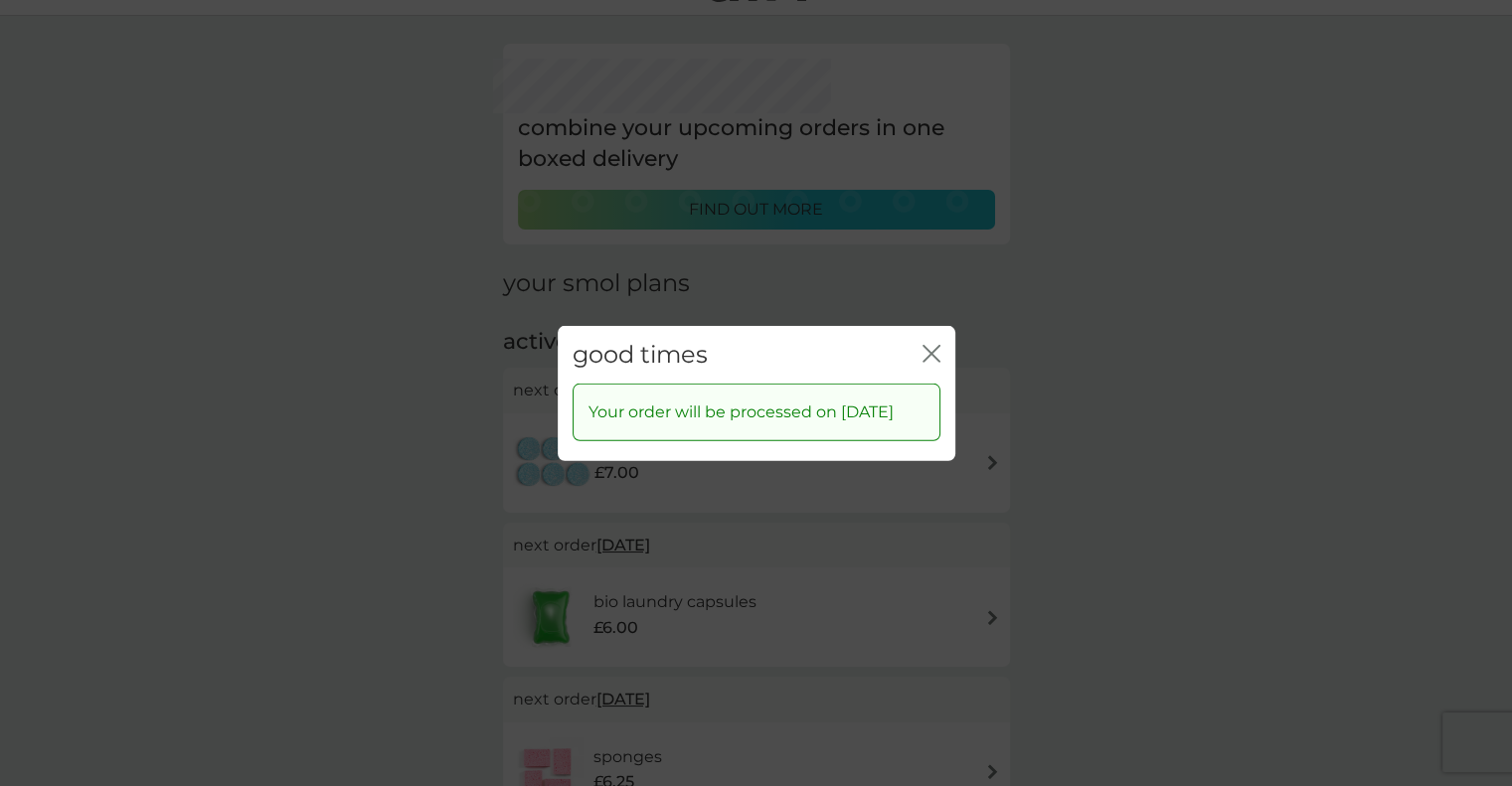 click 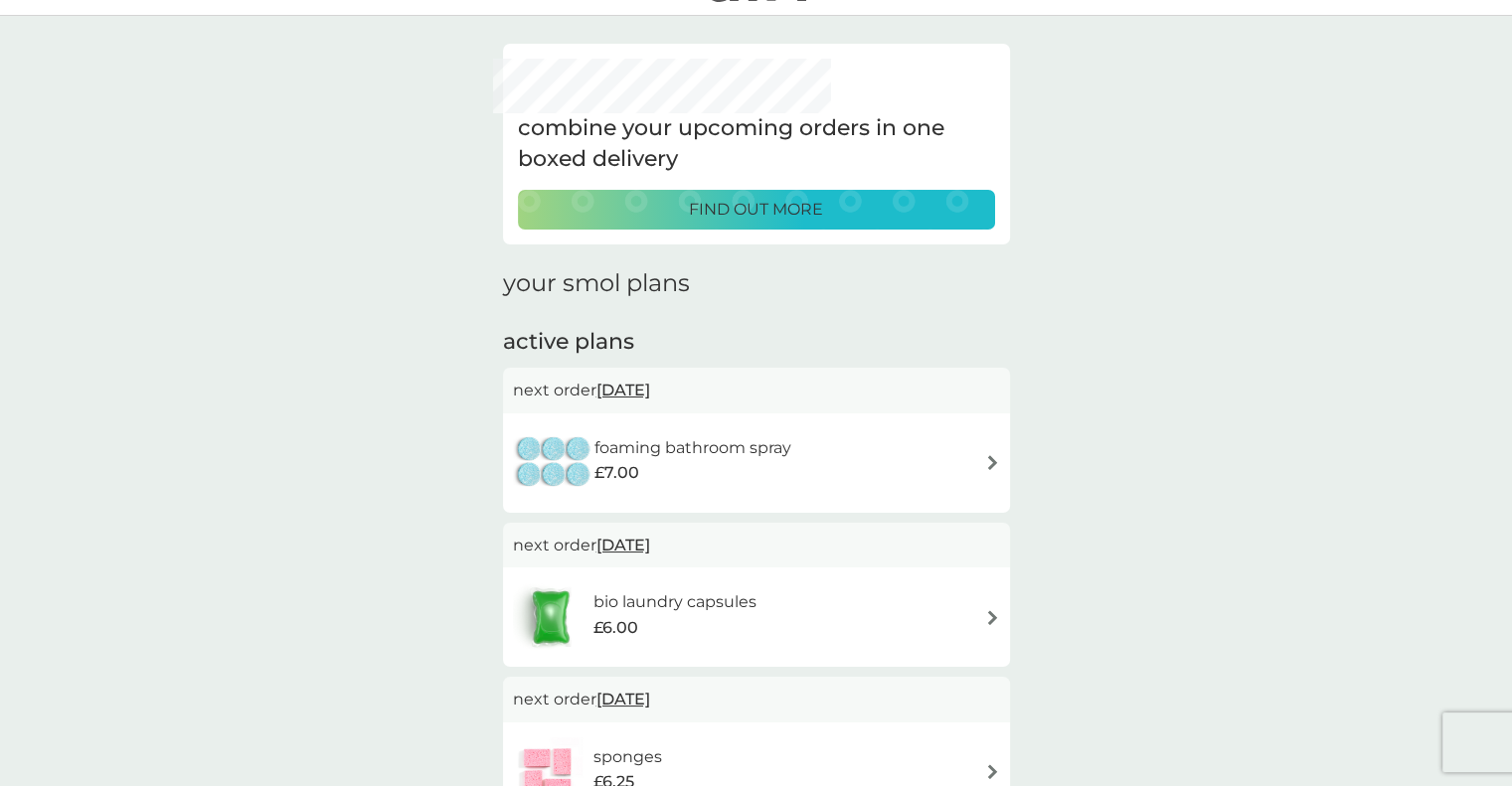 click on "3 Oct 2025" at bounding box center (623, 390) 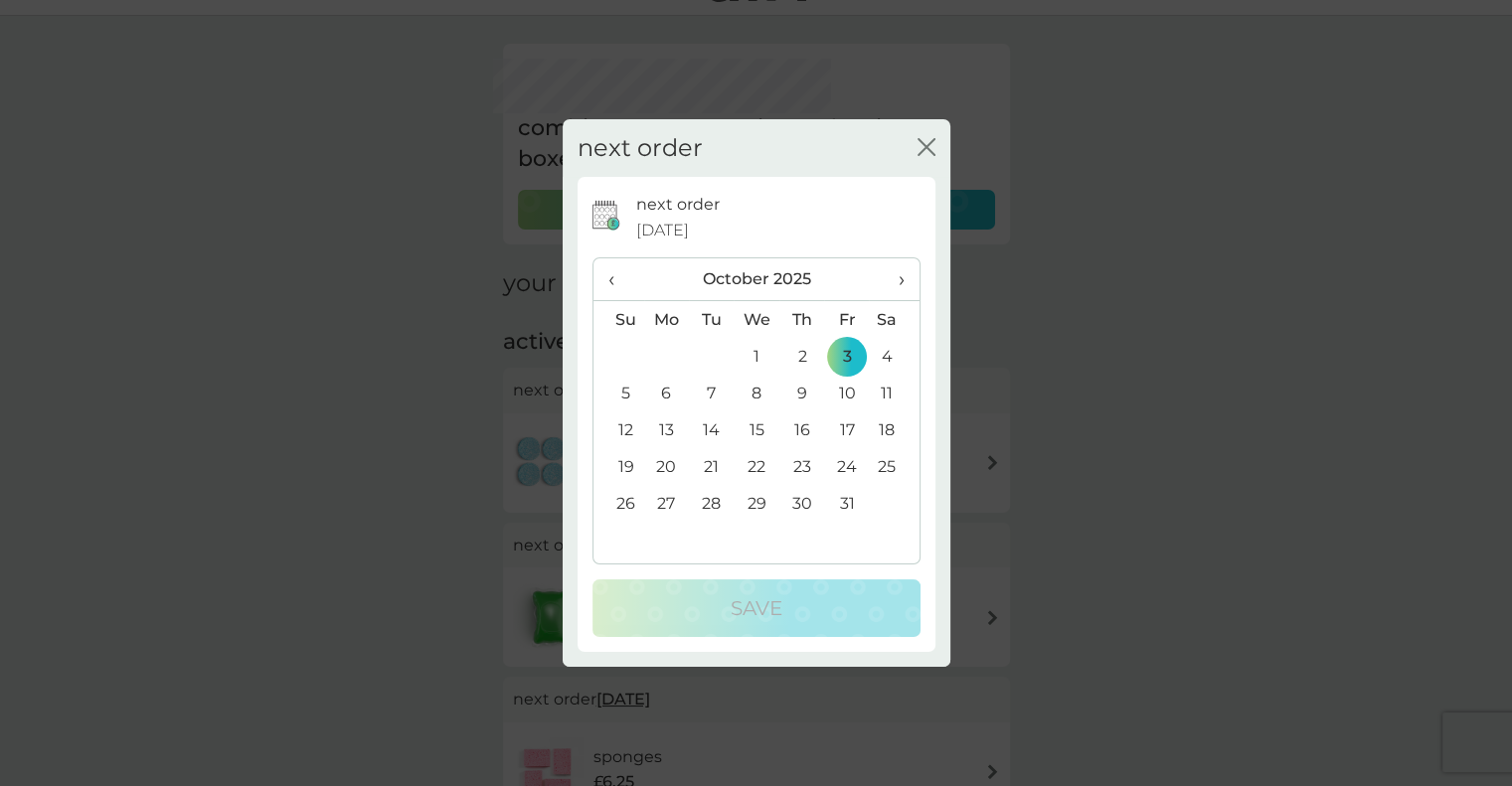 click on "›" at bounding box center [894, 279] 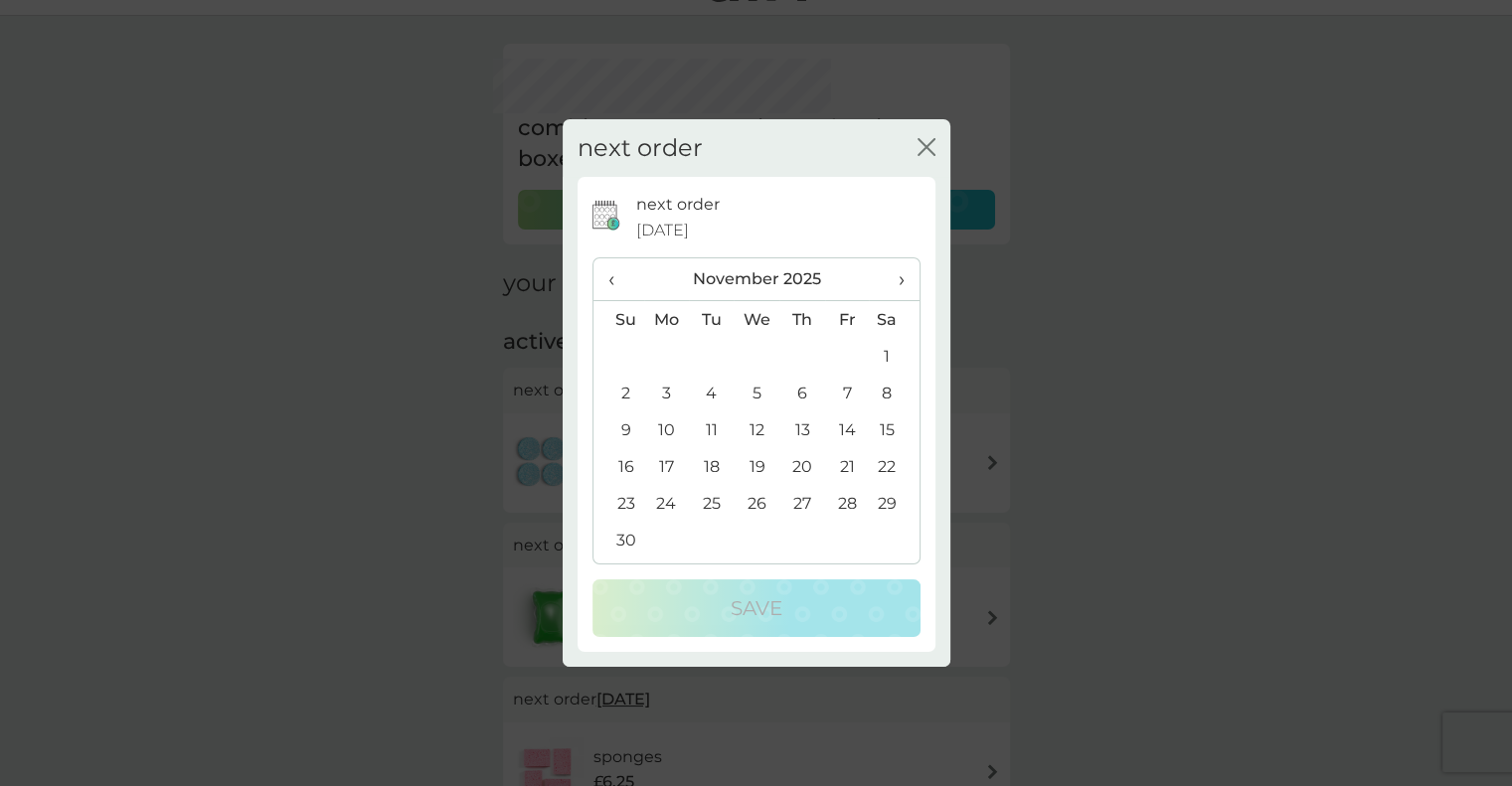 click on "14" at bounding box center (847, 429) 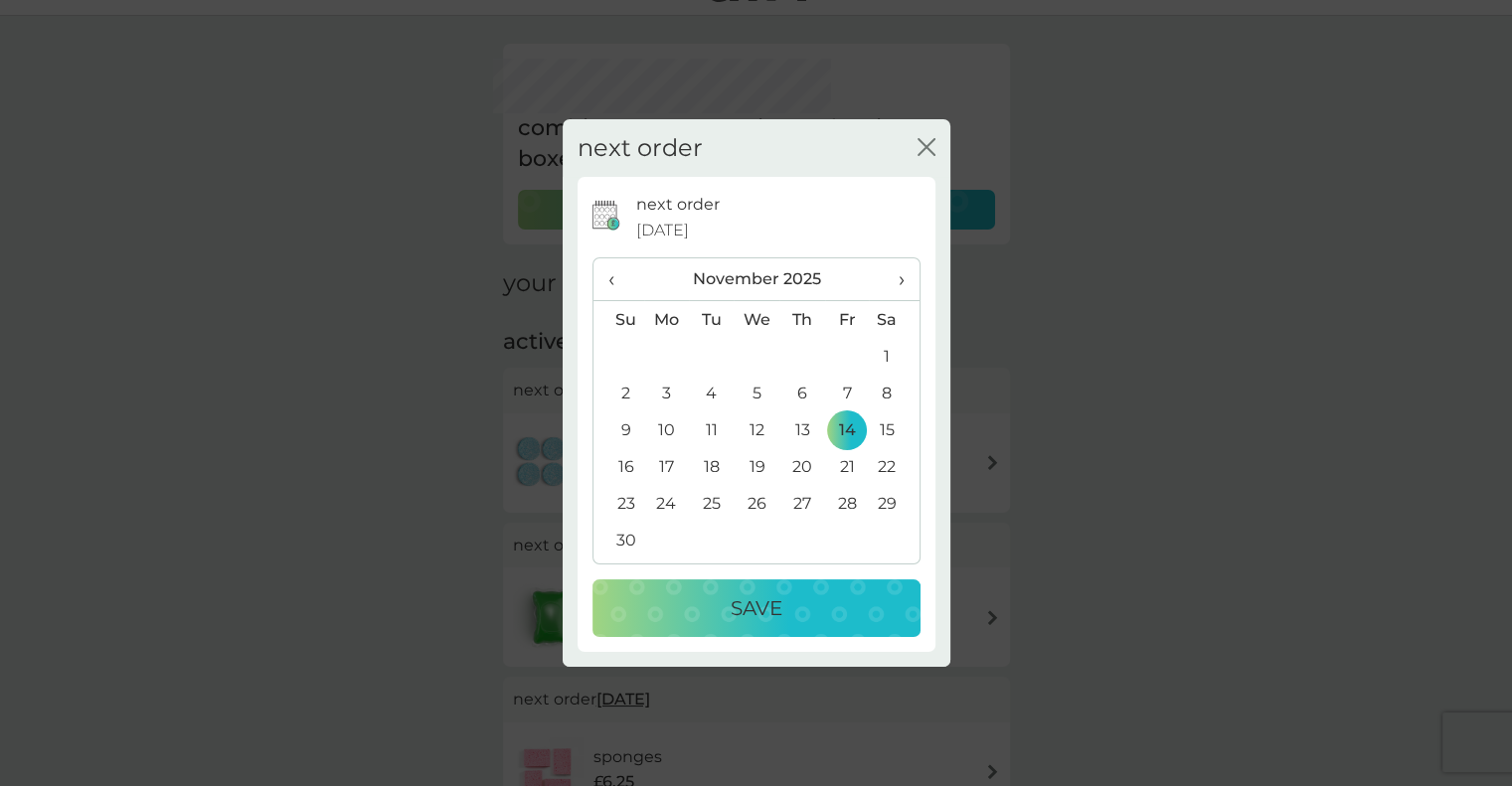 click on "Save" at bounding box center [756, 608] 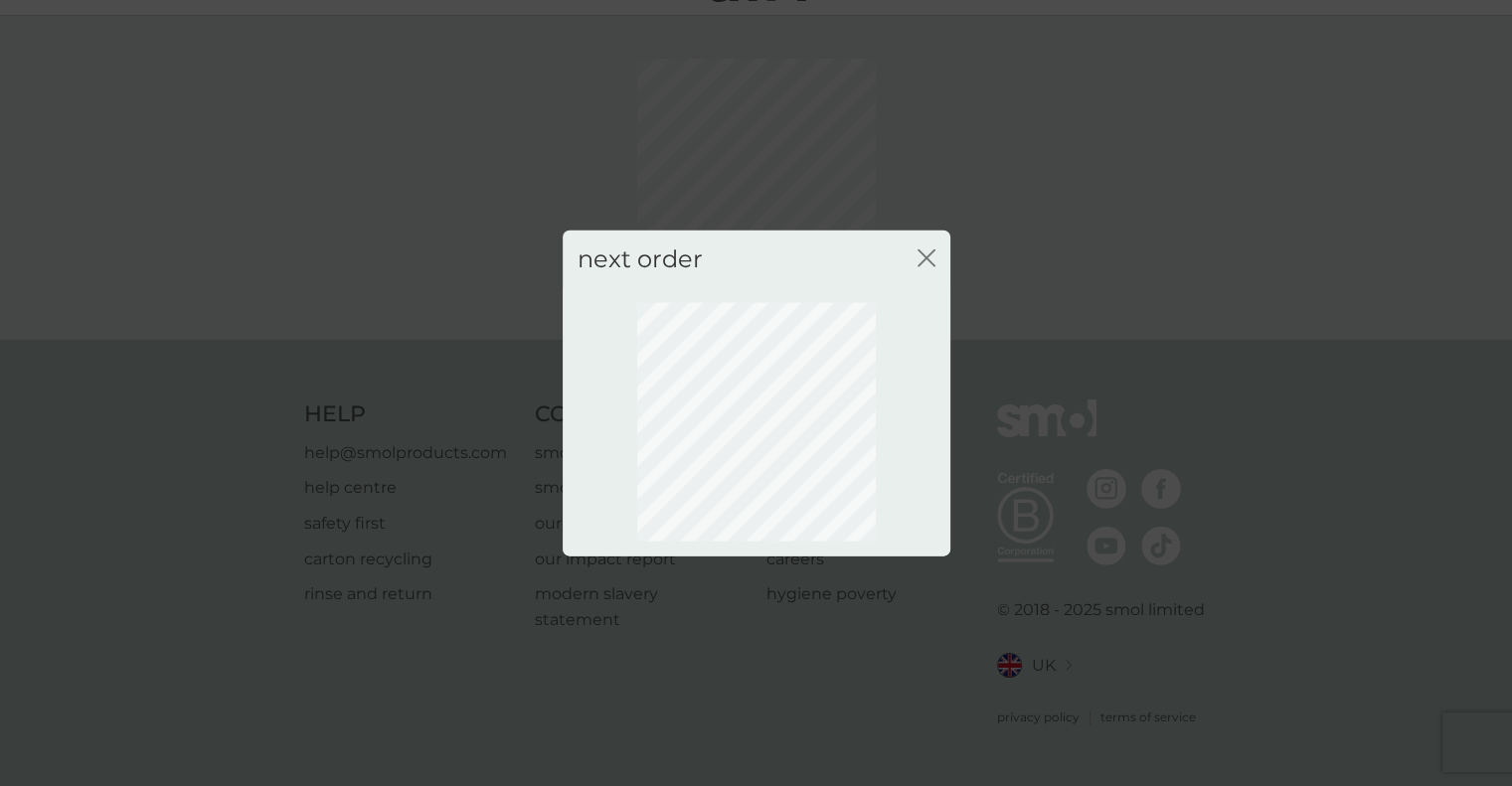 click on "close" 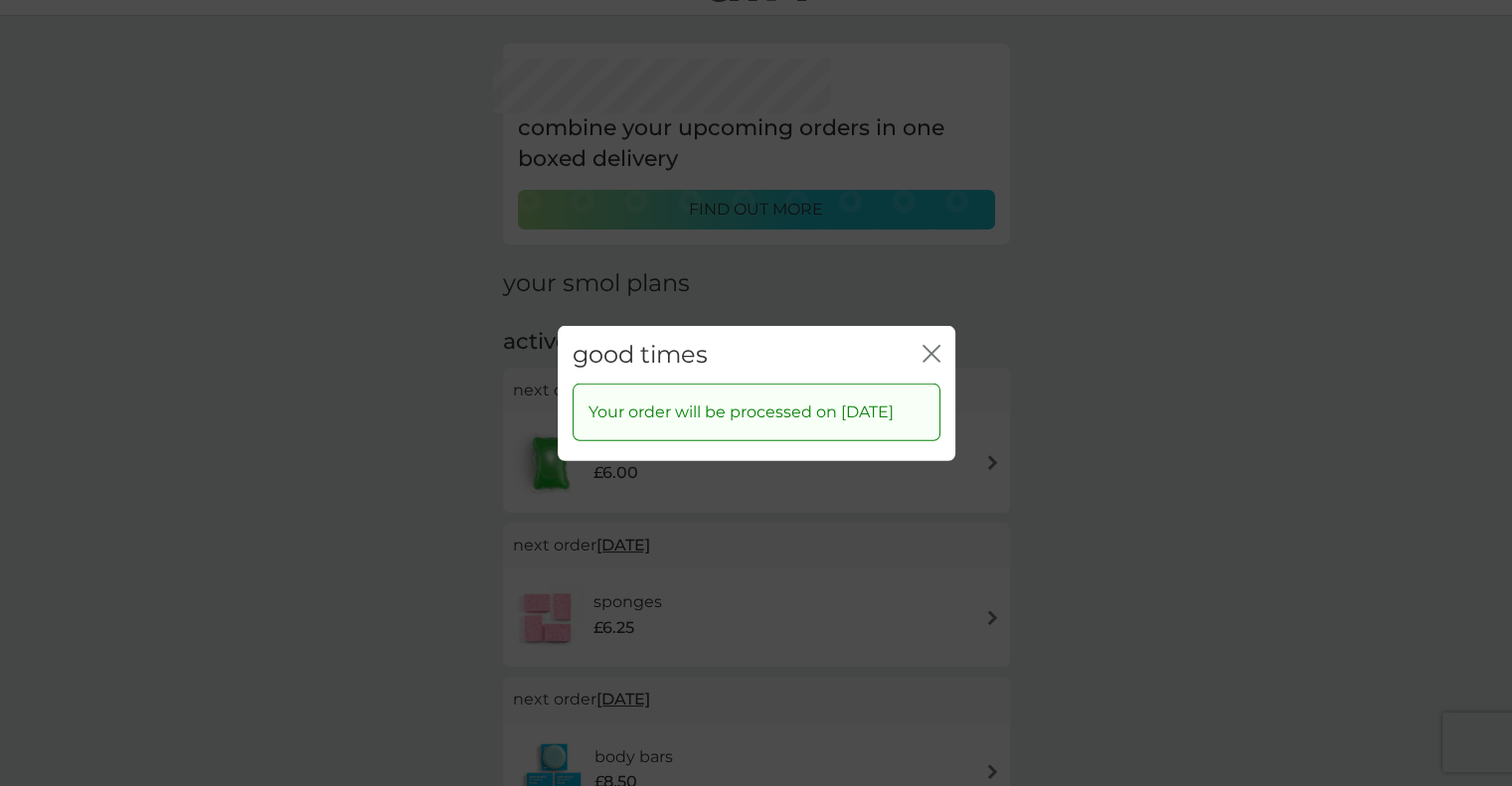 click on "close" at bounding box center (931, 354) 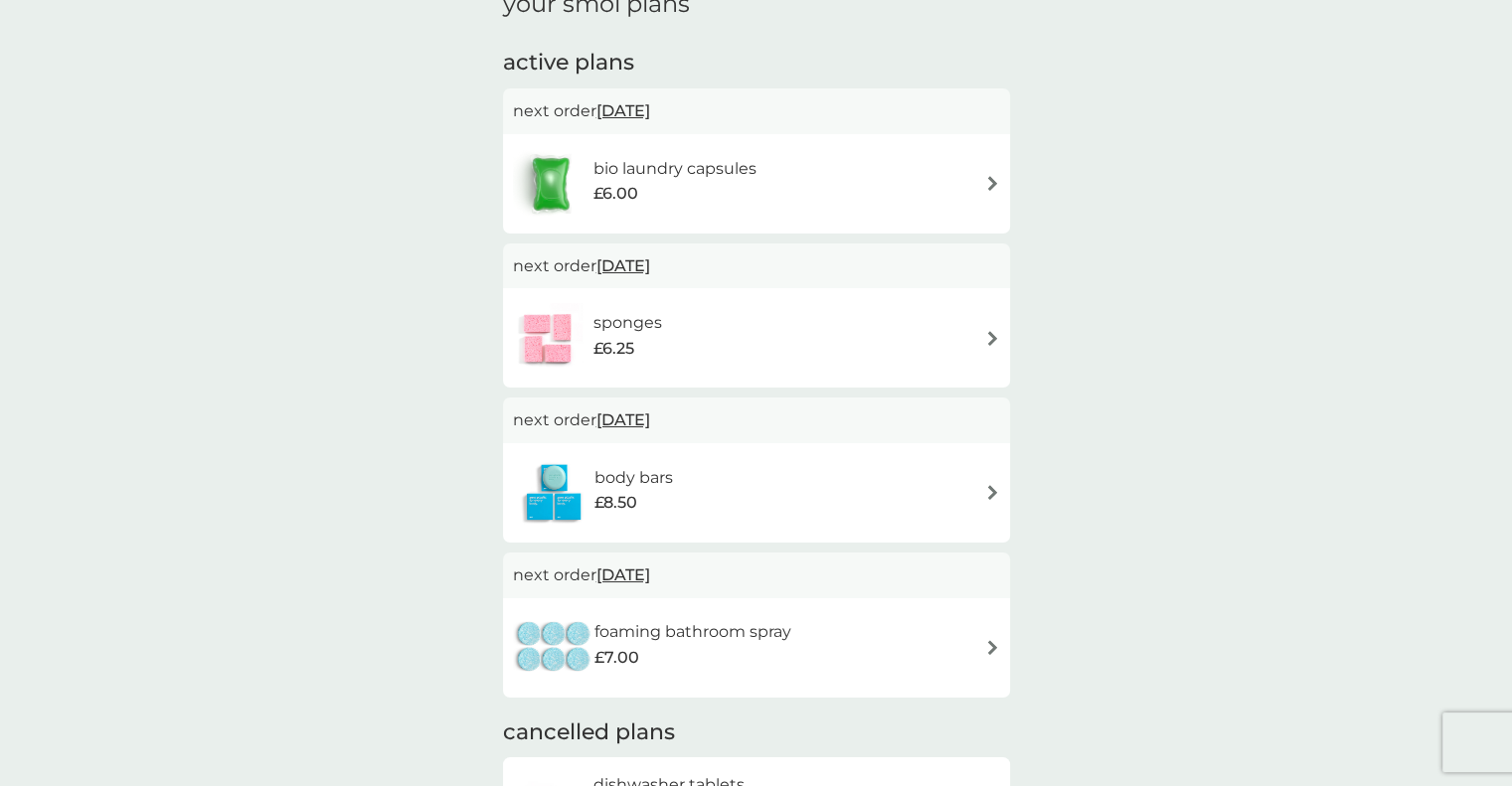 scroll, scrollTop: 335, scrollLeft: 0, axis: vertical 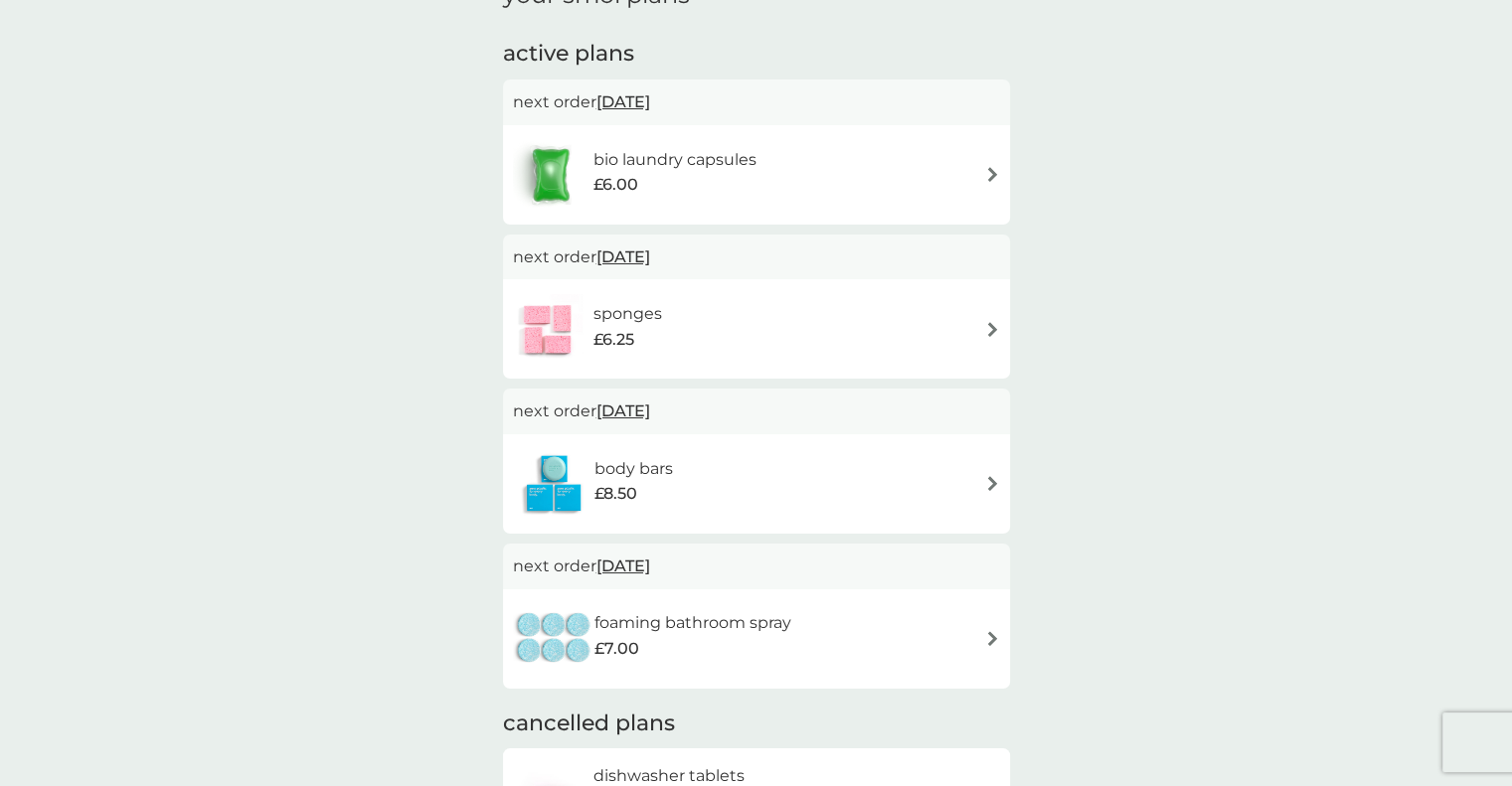 click on "18 Oct 2025" at bounding box center (623, 256) 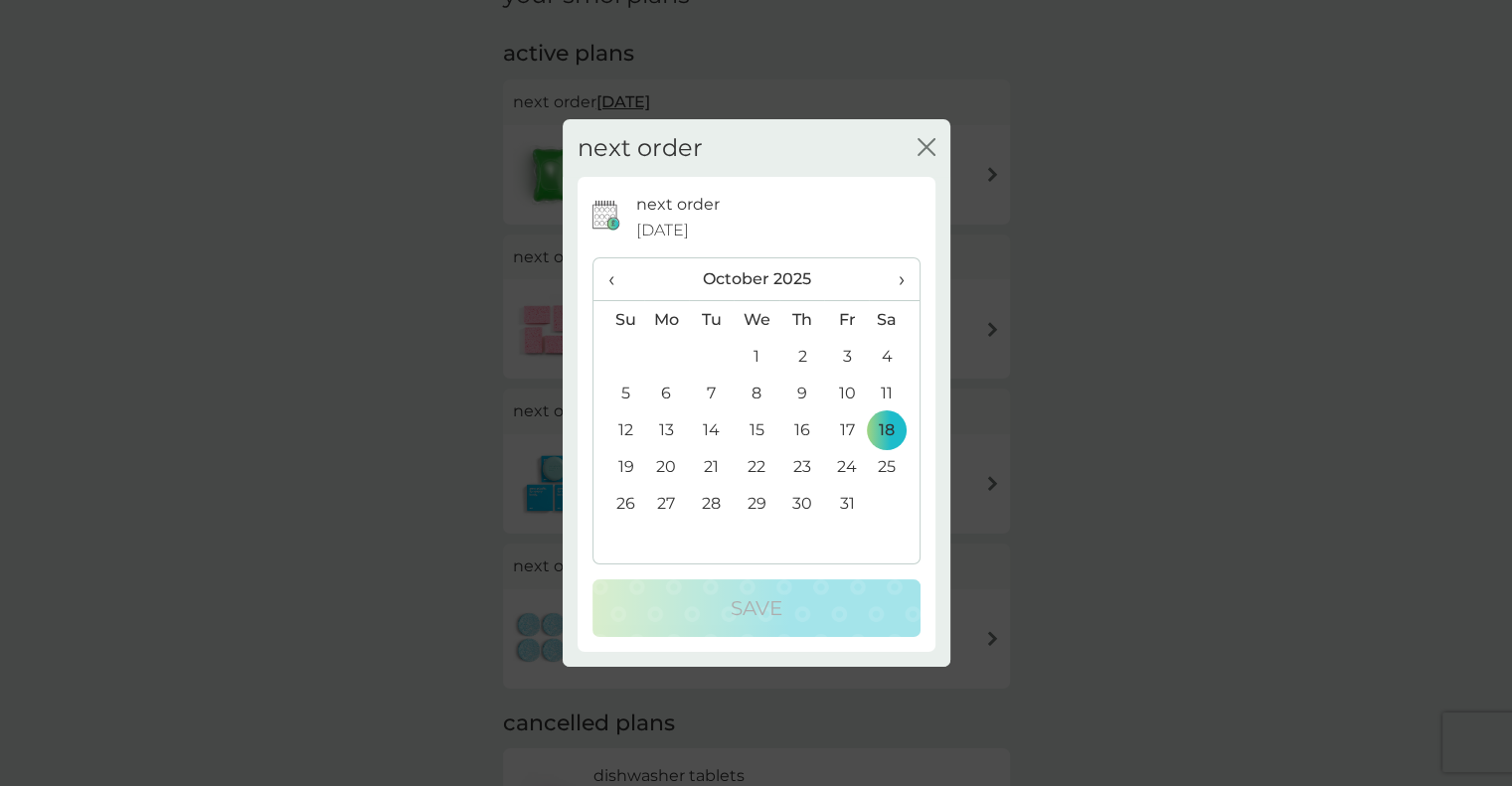 click on "›" at bounding box center (894, 279) 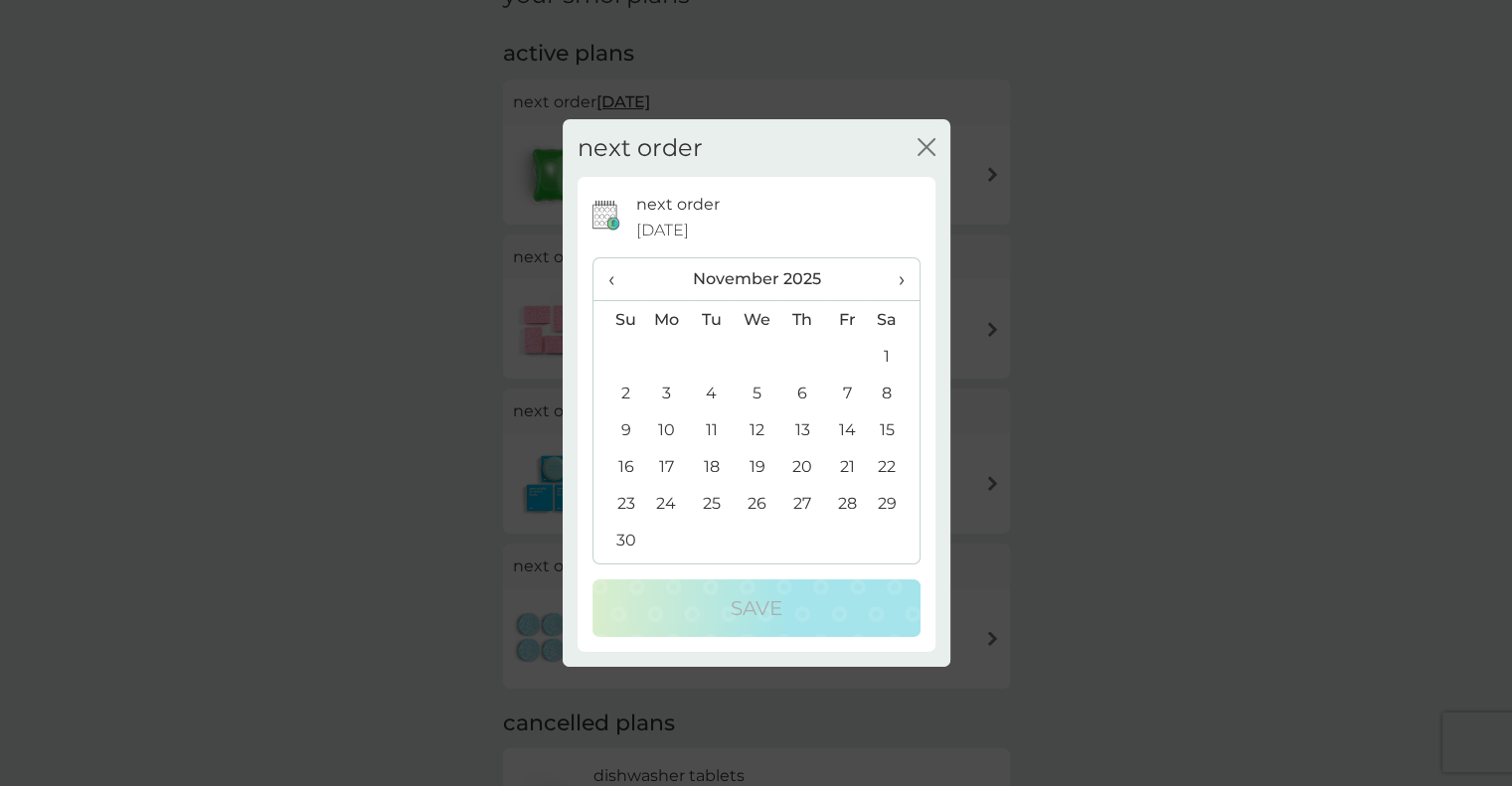 click on "28" at bounding box center [847, 503] 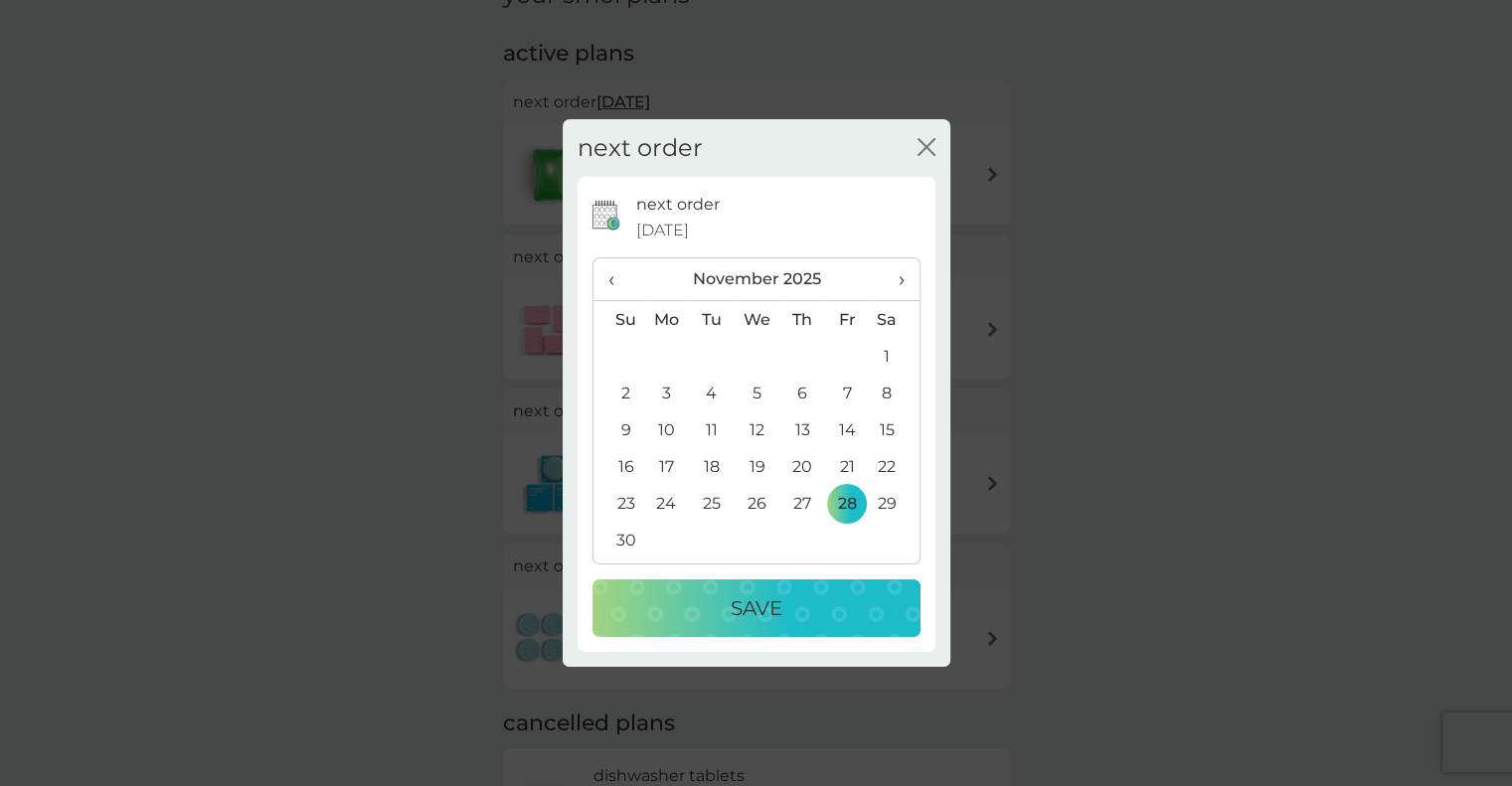 click on "Save" at bounding box center (756, 608) 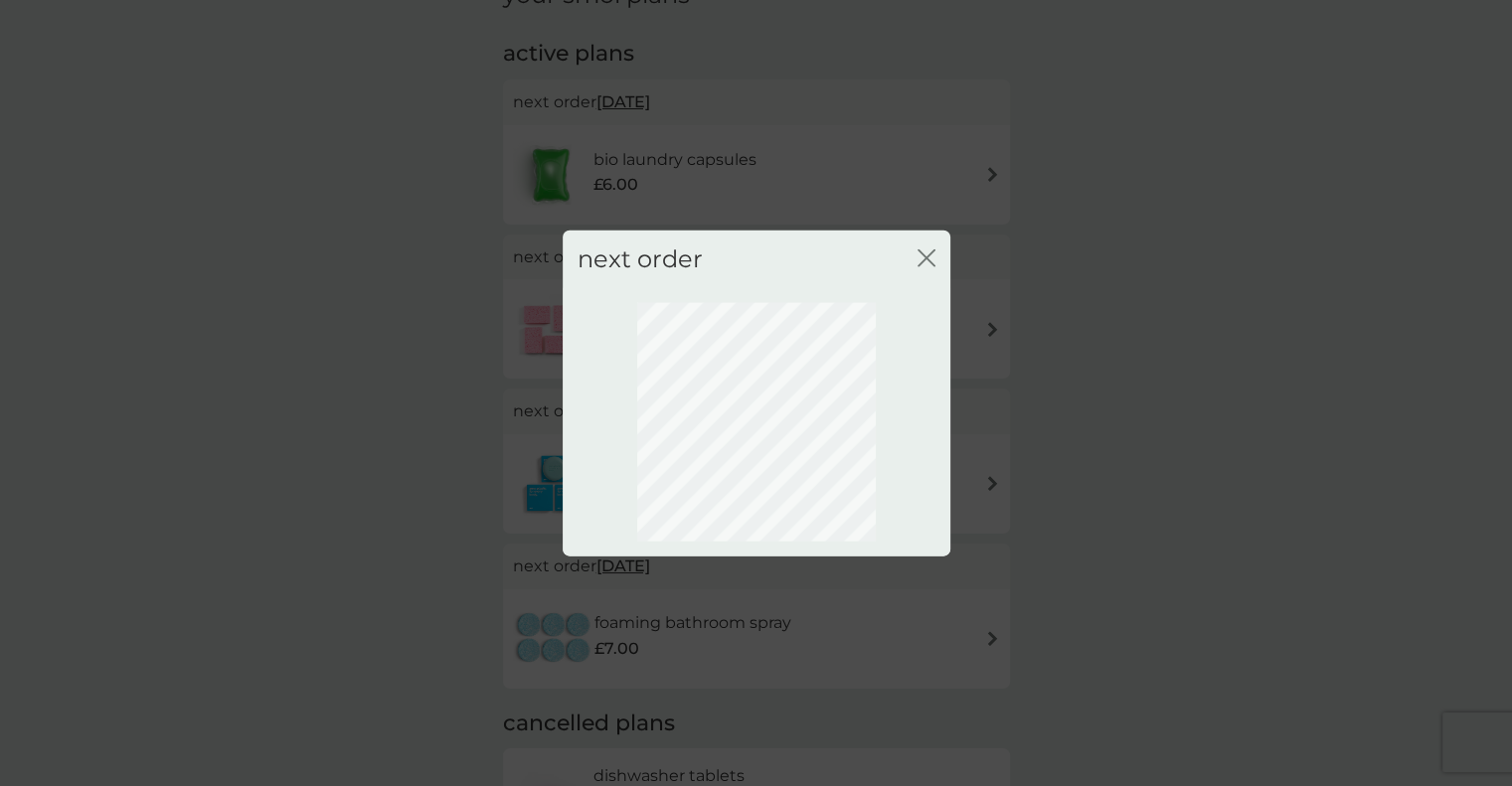scroll, scrollTop: 47, scrollLeft: 0, axis: vertical 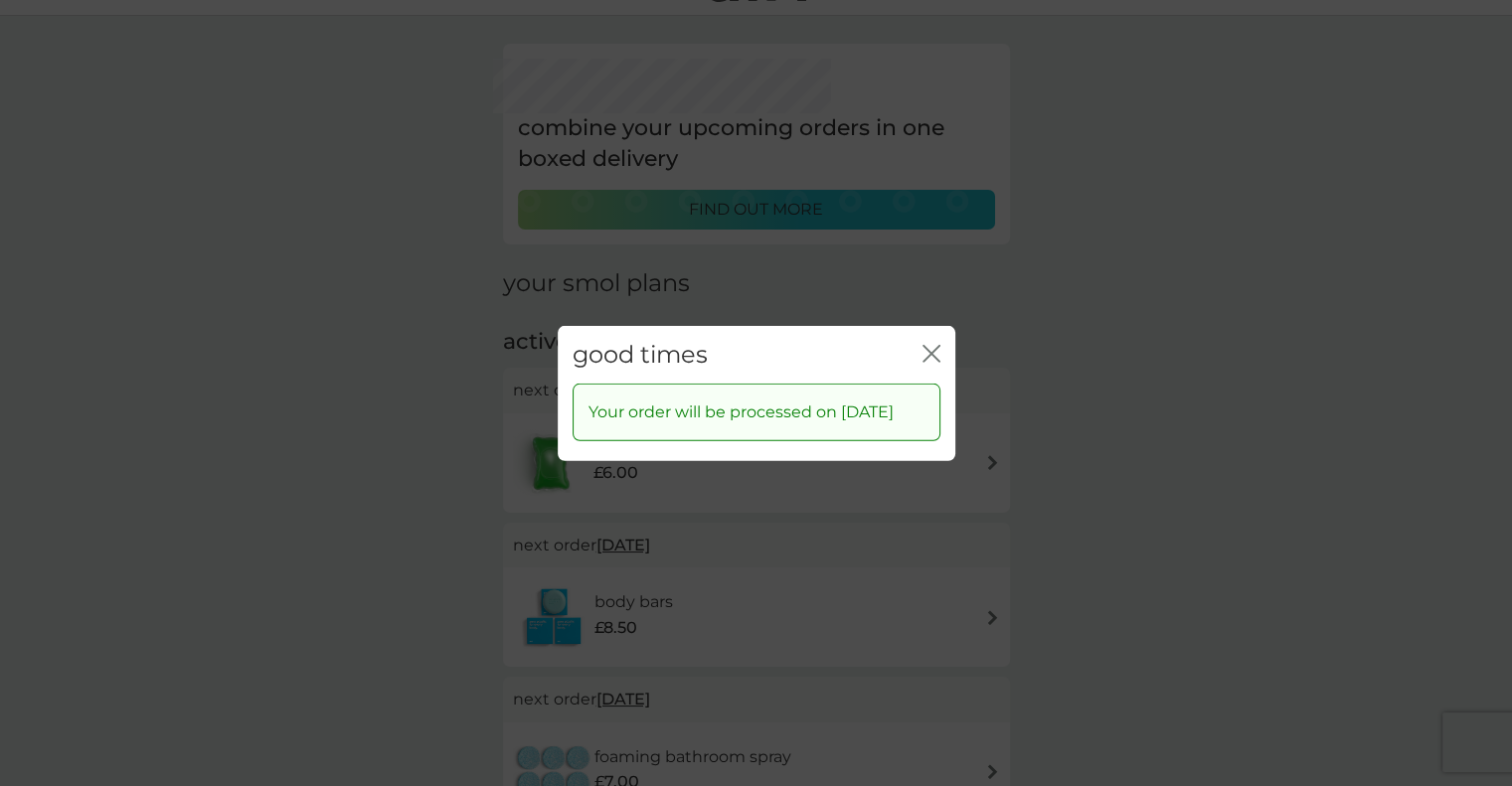 click 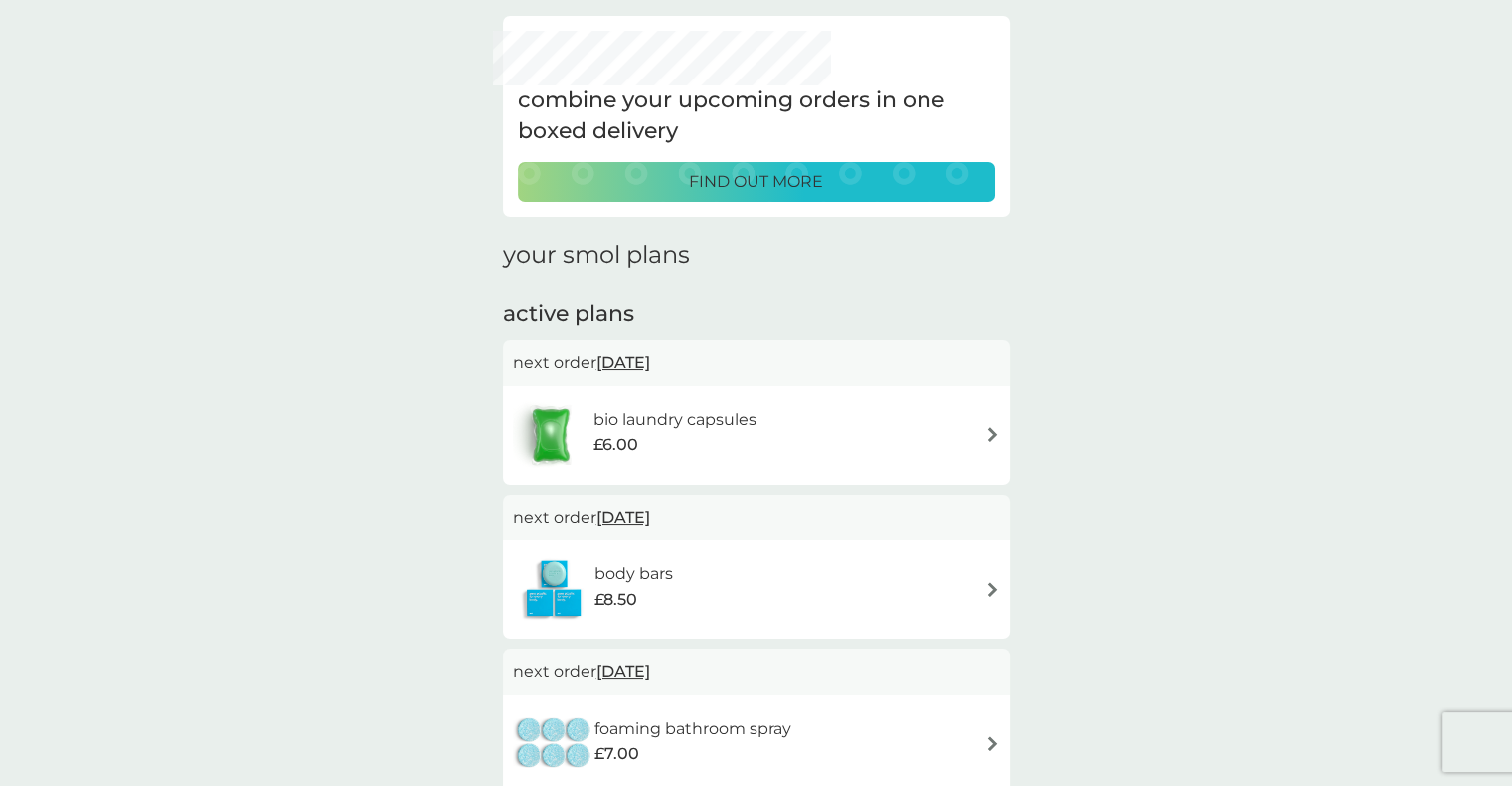 scroll, scrollTop: 72, scrollLeft: 0, axis: vertical 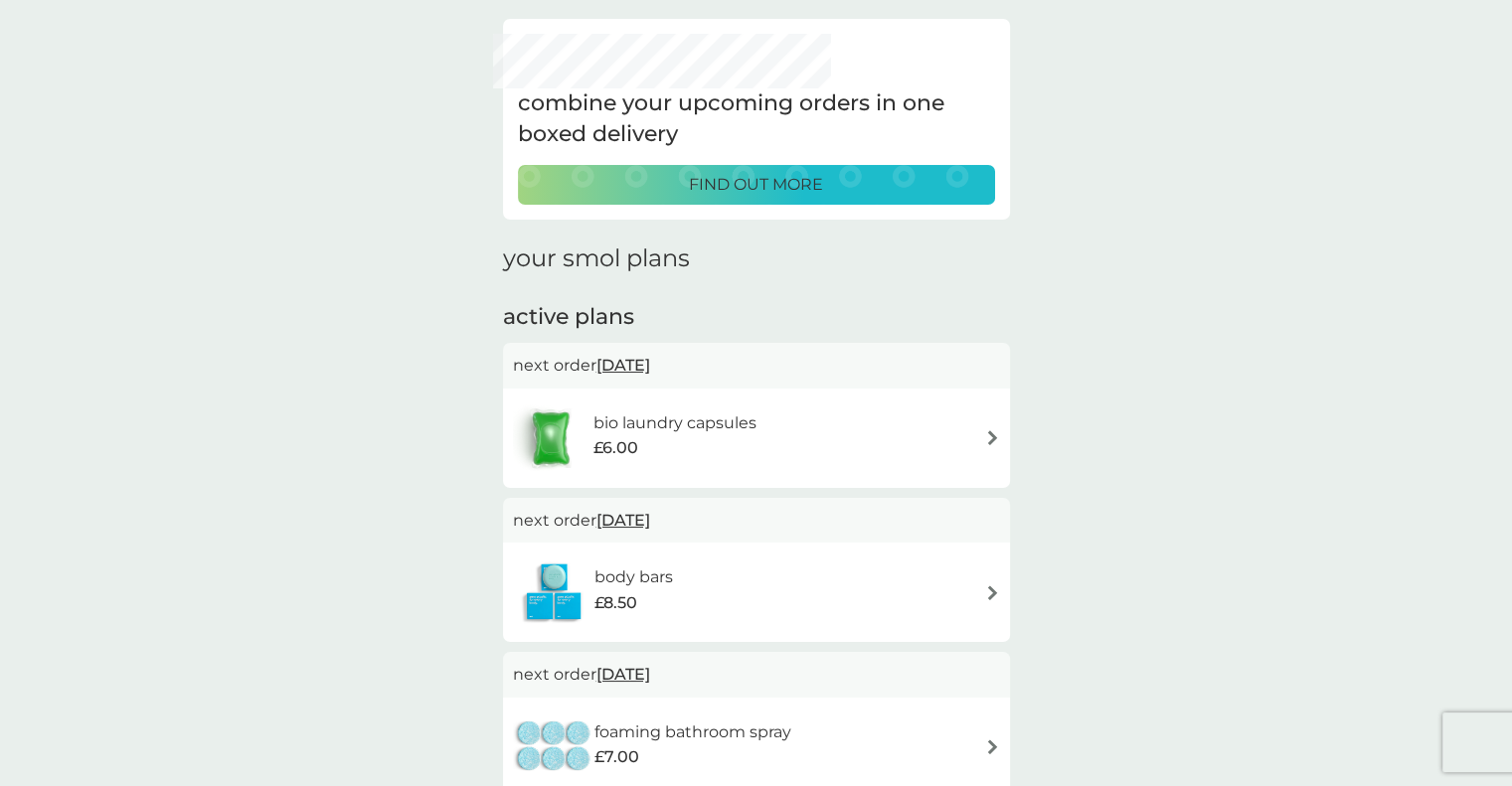 click on "find out more" at bounding box center [756, 185] 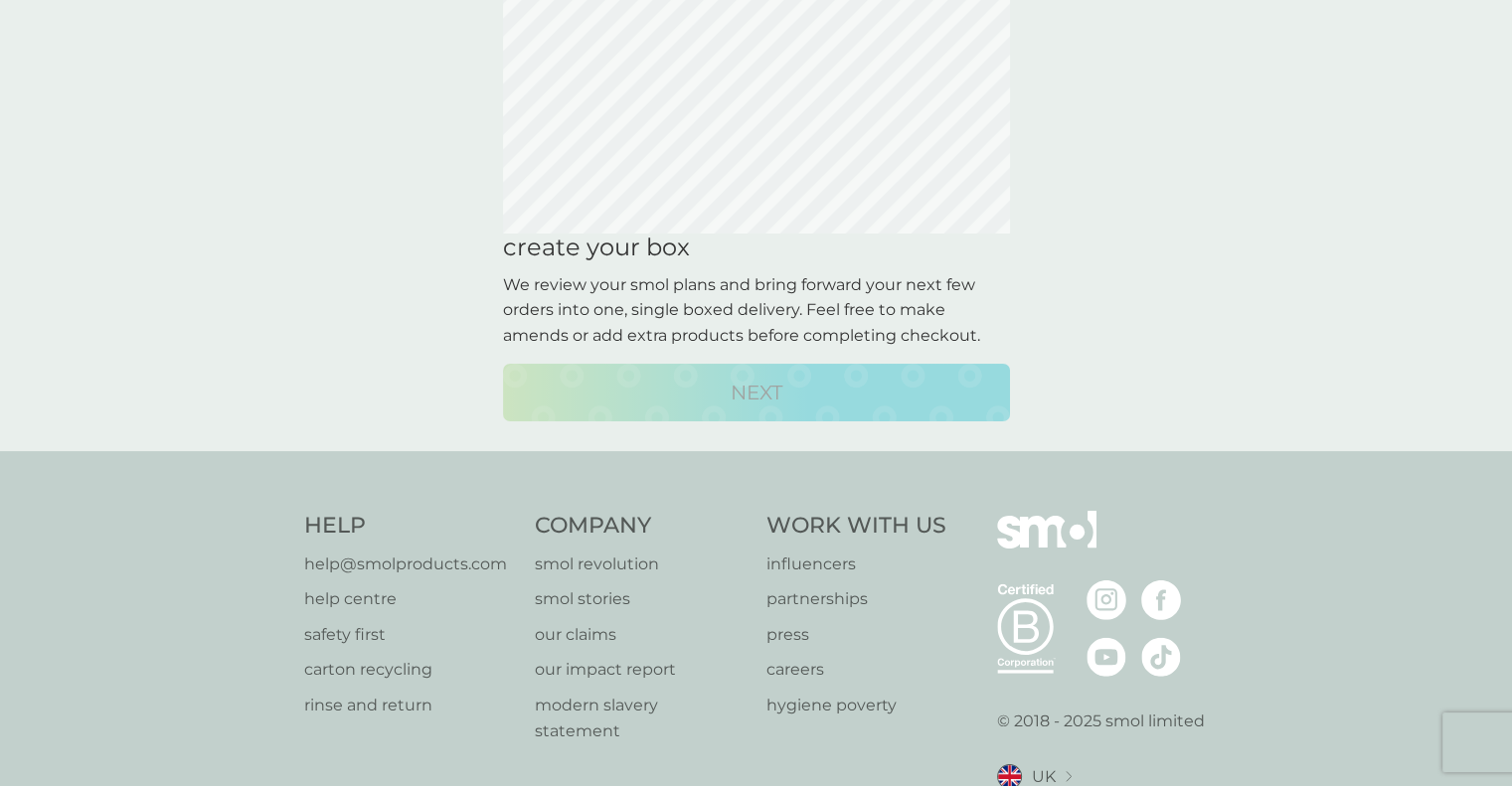 scroll, scrollTop: 135, scrollLeft: 0, axis: vertical 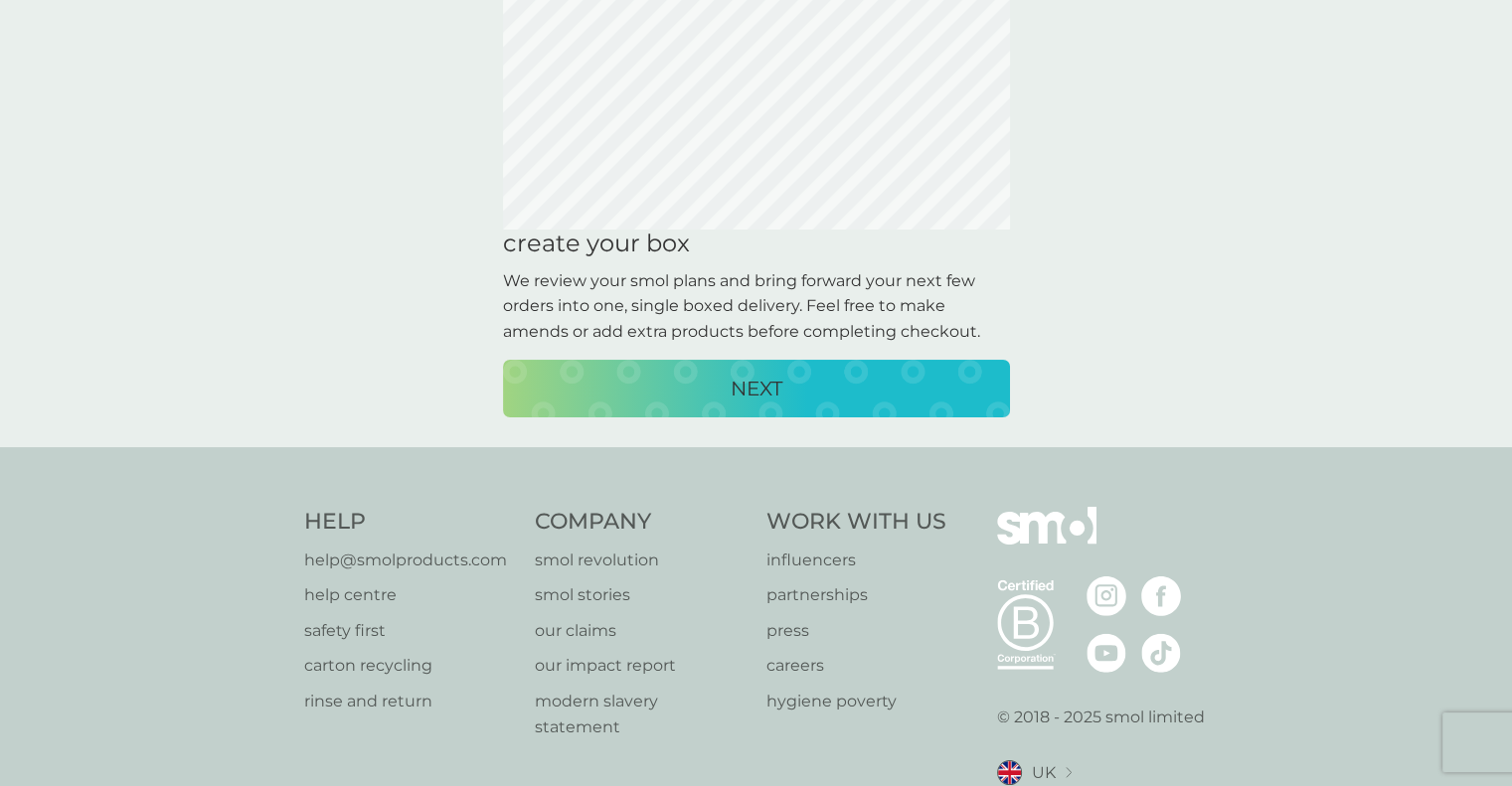 click on "NEXT" at bounding box center [756, 389] 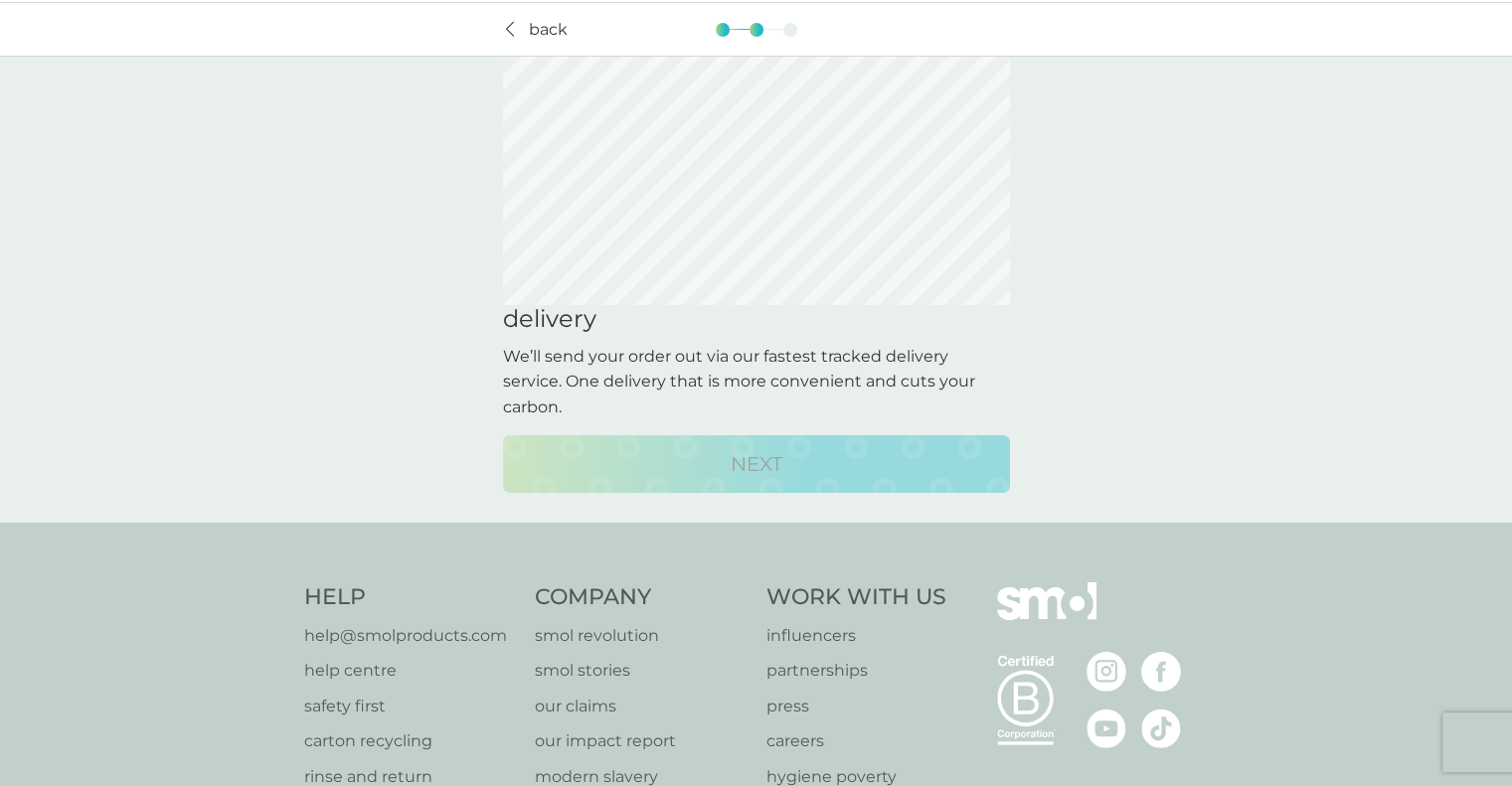 scroll, scrollTop: 0, scrollLeft: 0, axis: both 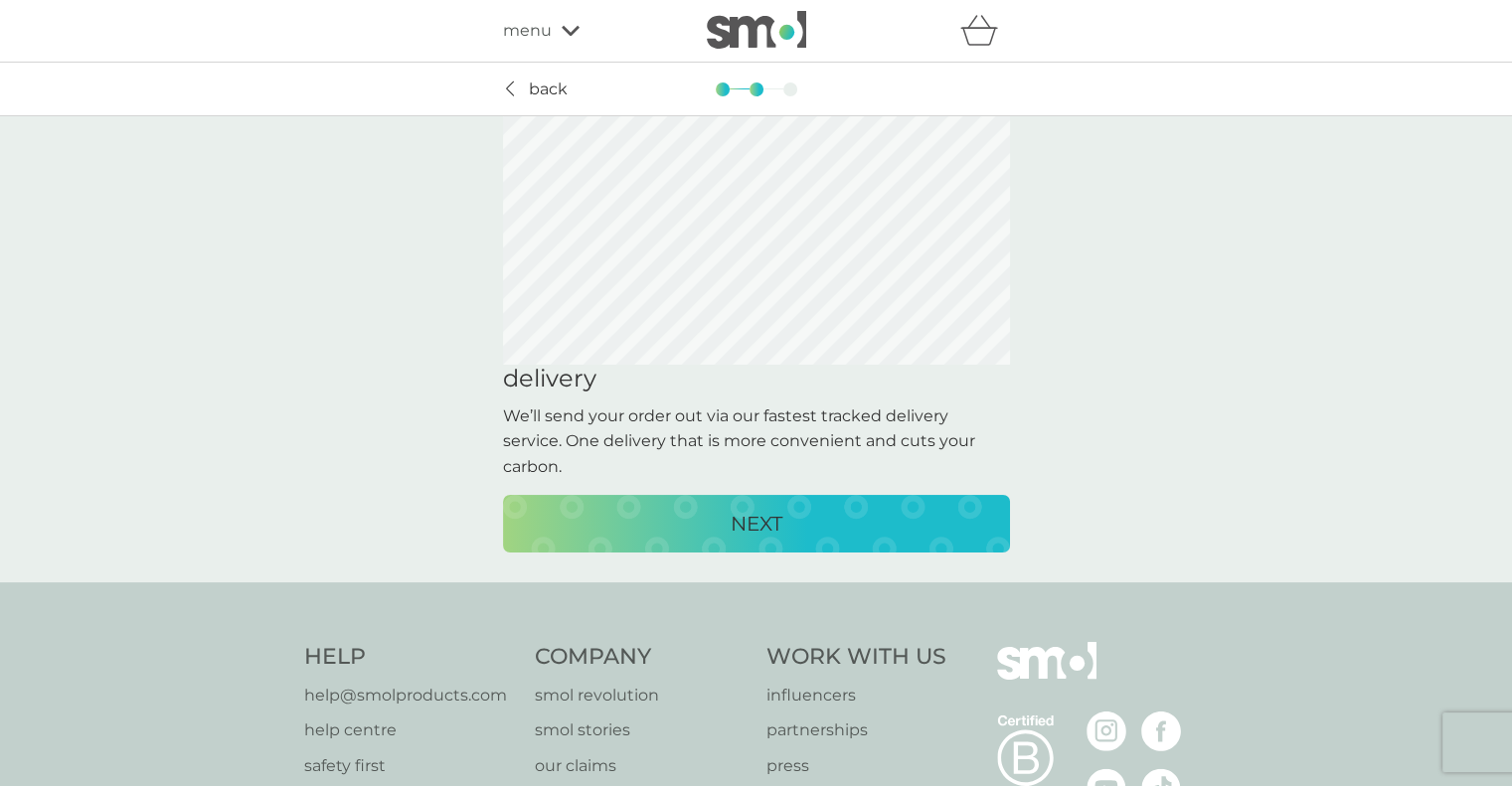 click on "NEXT" at bounding box center (756, 524) 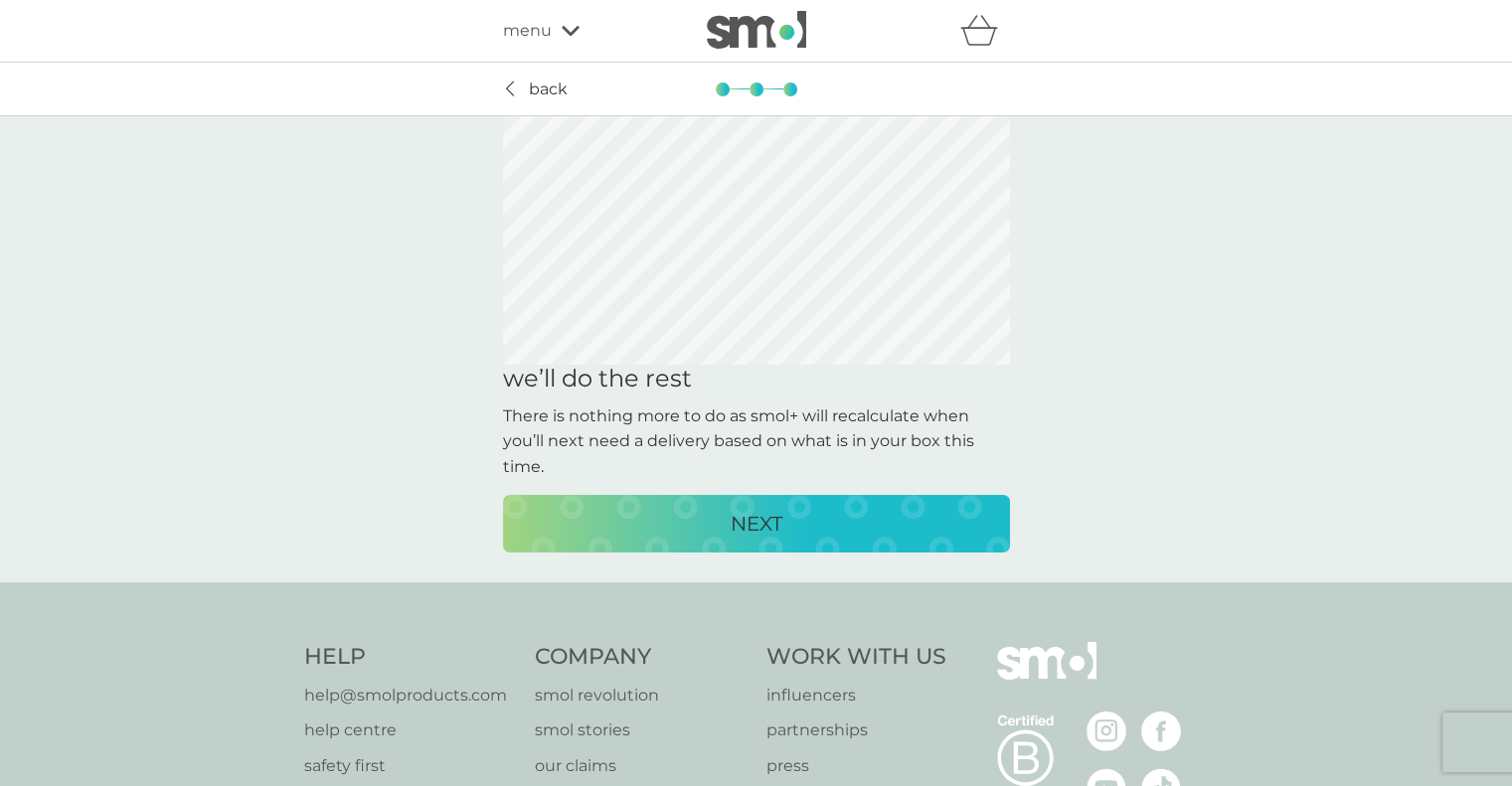 click on "NEXT" at bounding box center (756, 524) 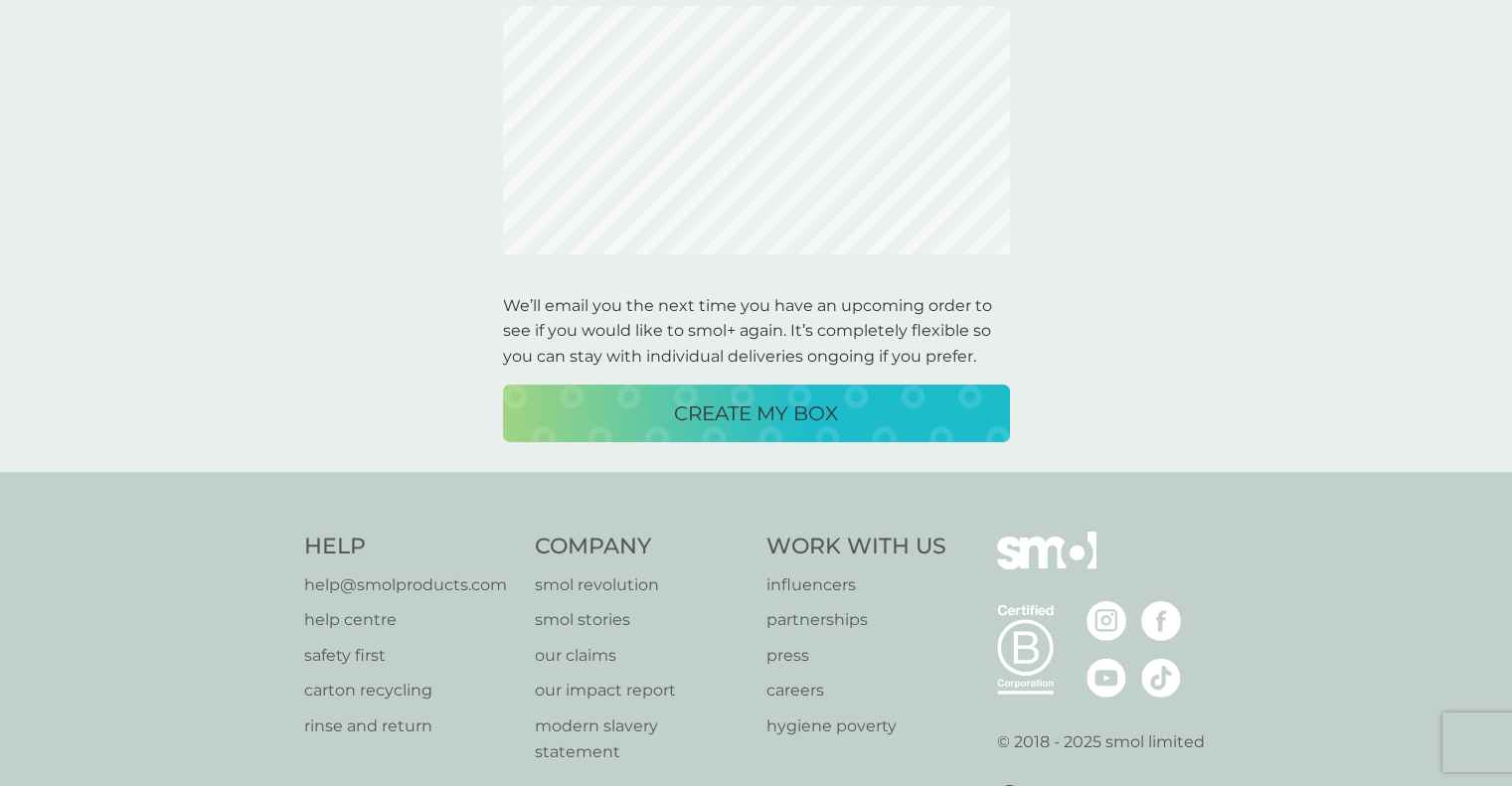 scroll, scrollTop: 111, scrollLeft: 0, axis: vertical 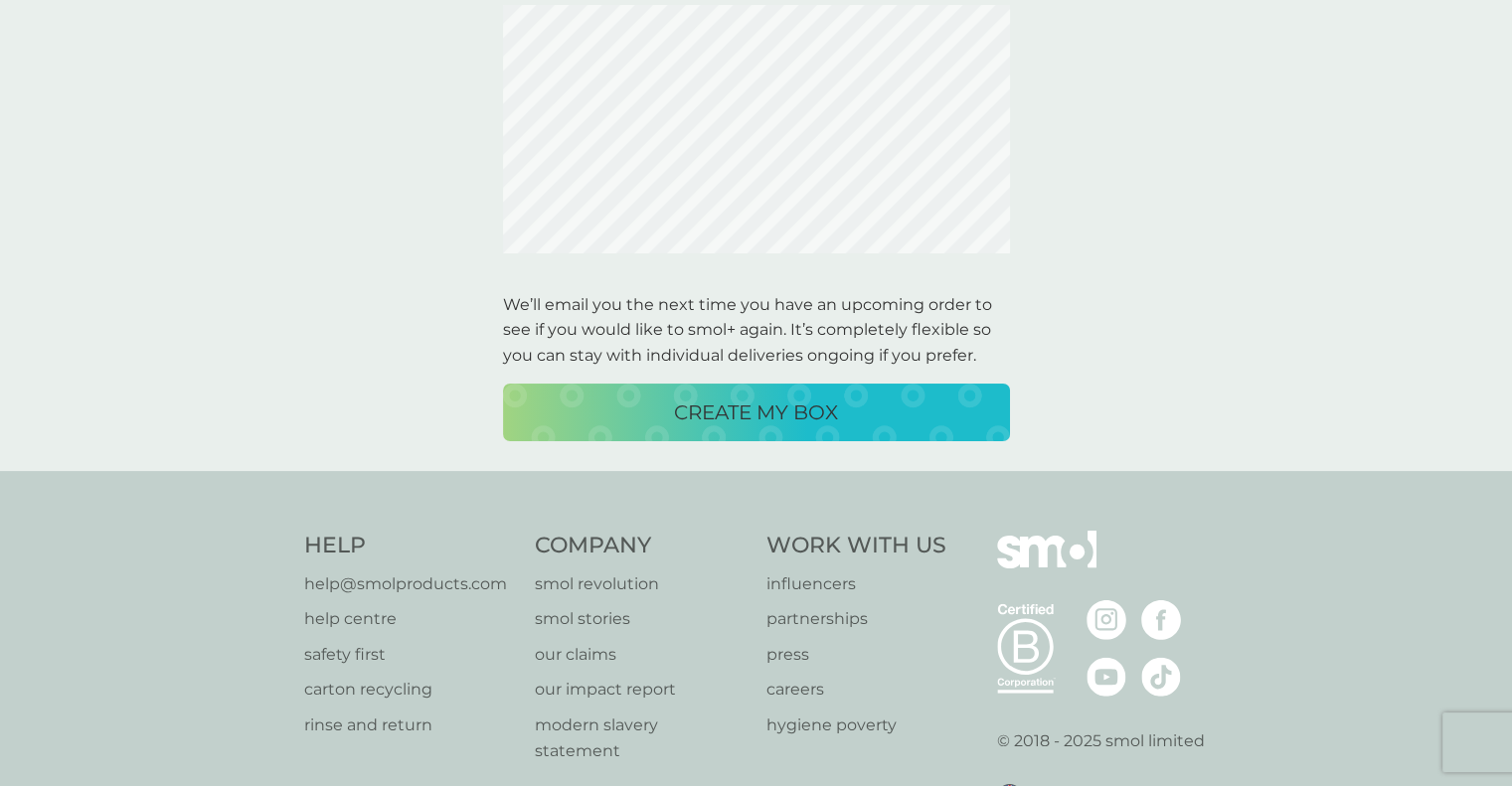 click on "CREATE MY BOX" at bounding box center (756, 412) 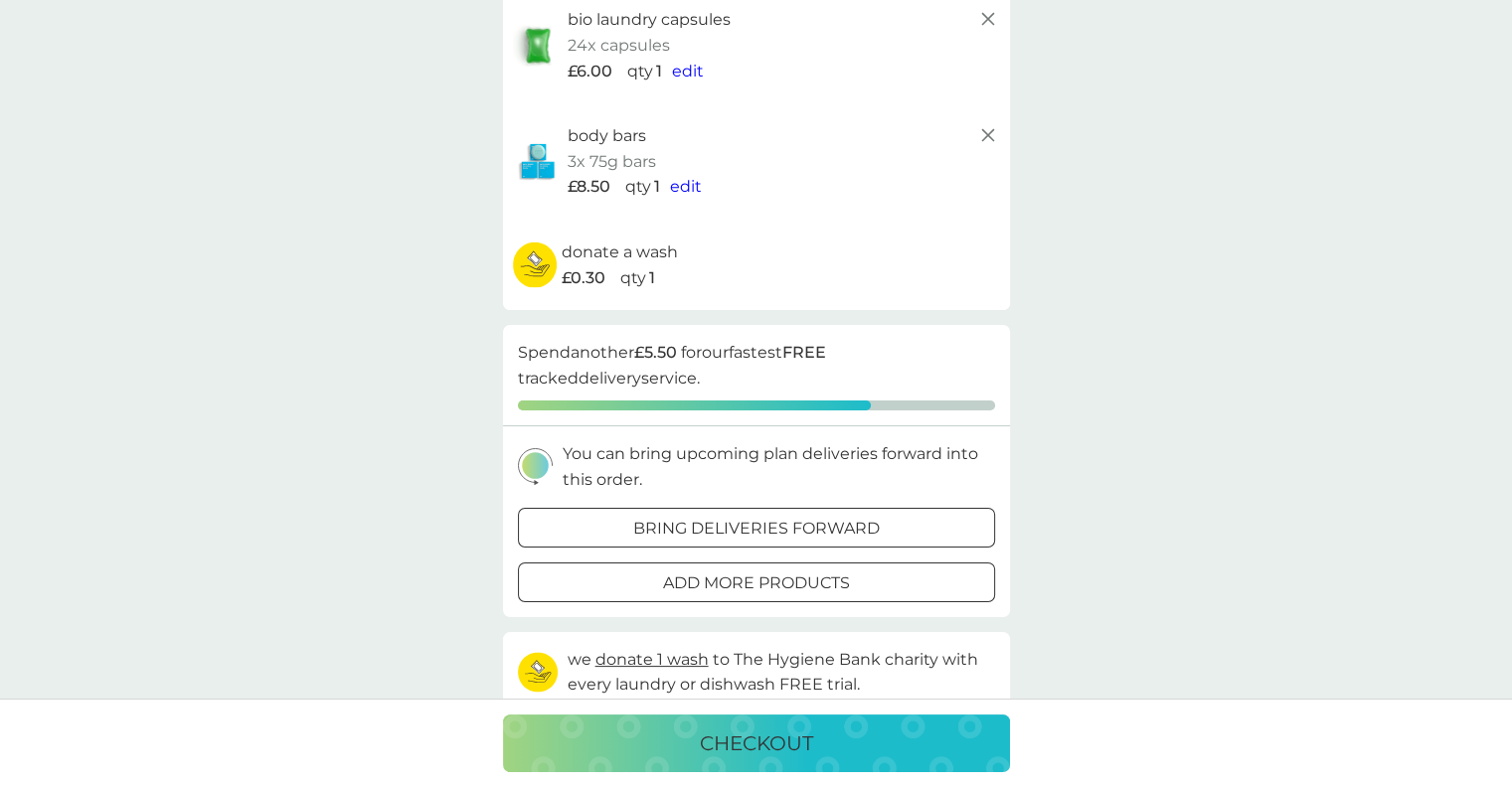 scroll, scrollTop: 0, scrollLeft: 0, axis: both 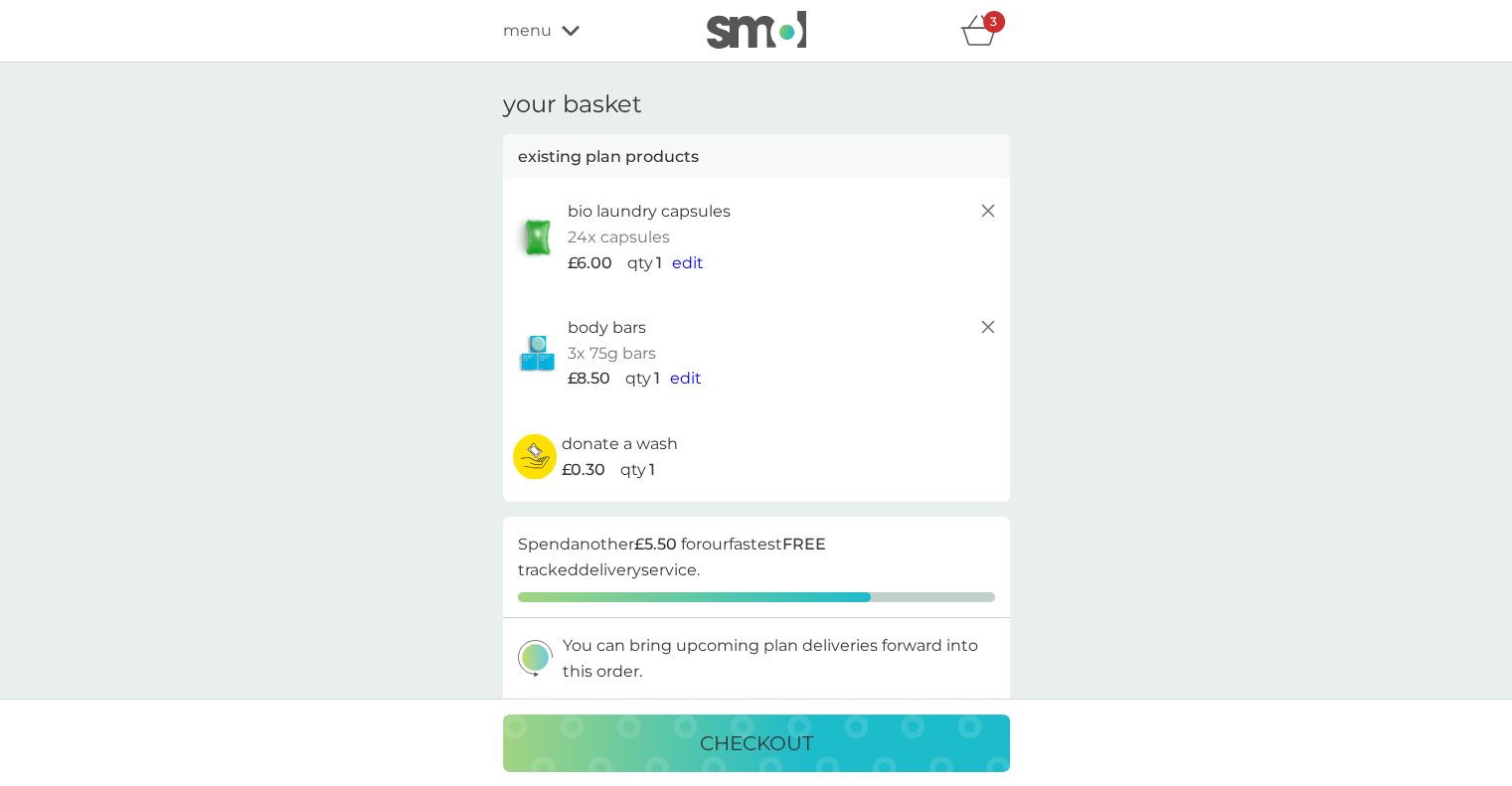 click 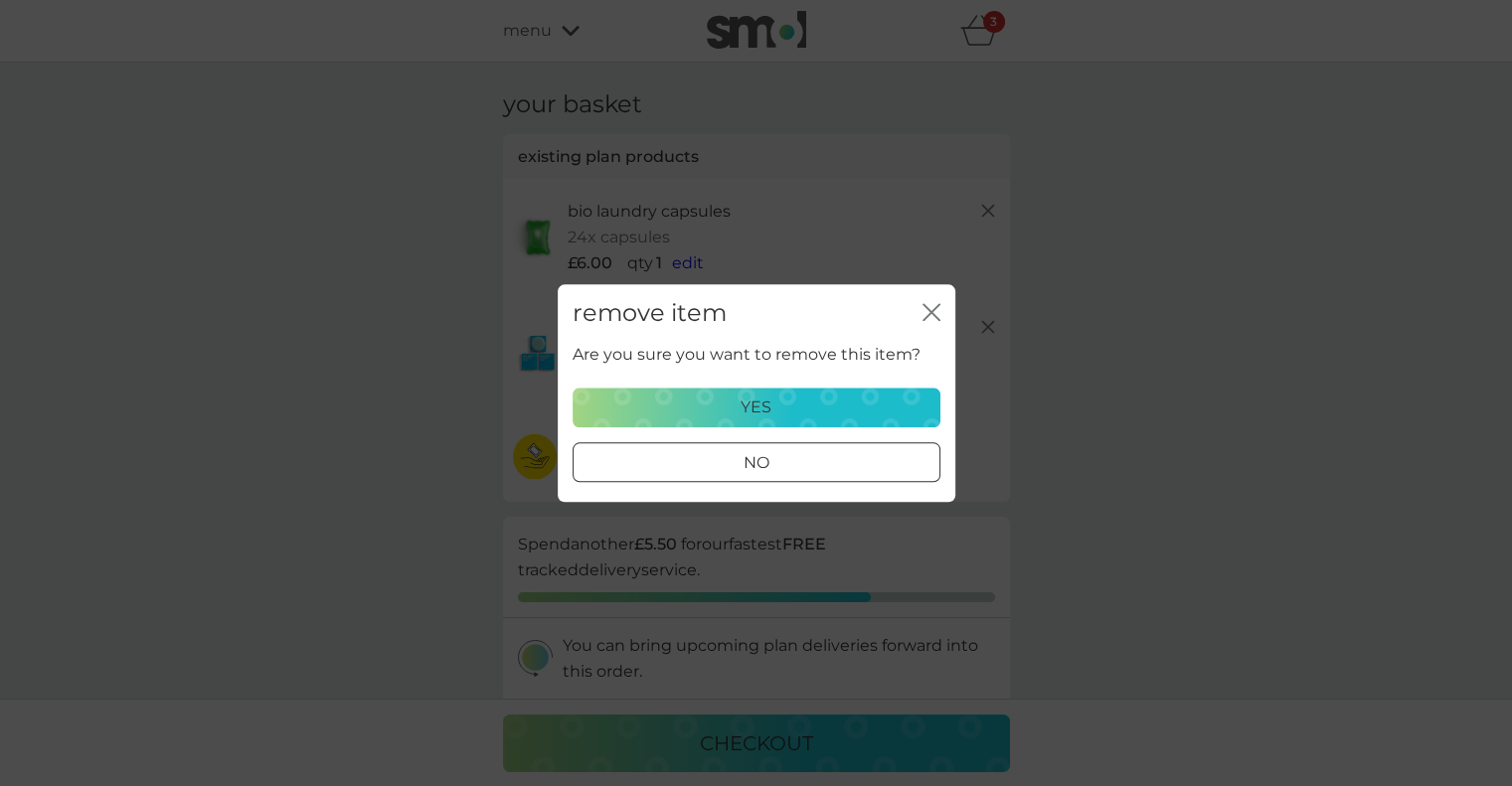 click on "yes" at bounding box center [756, 407] 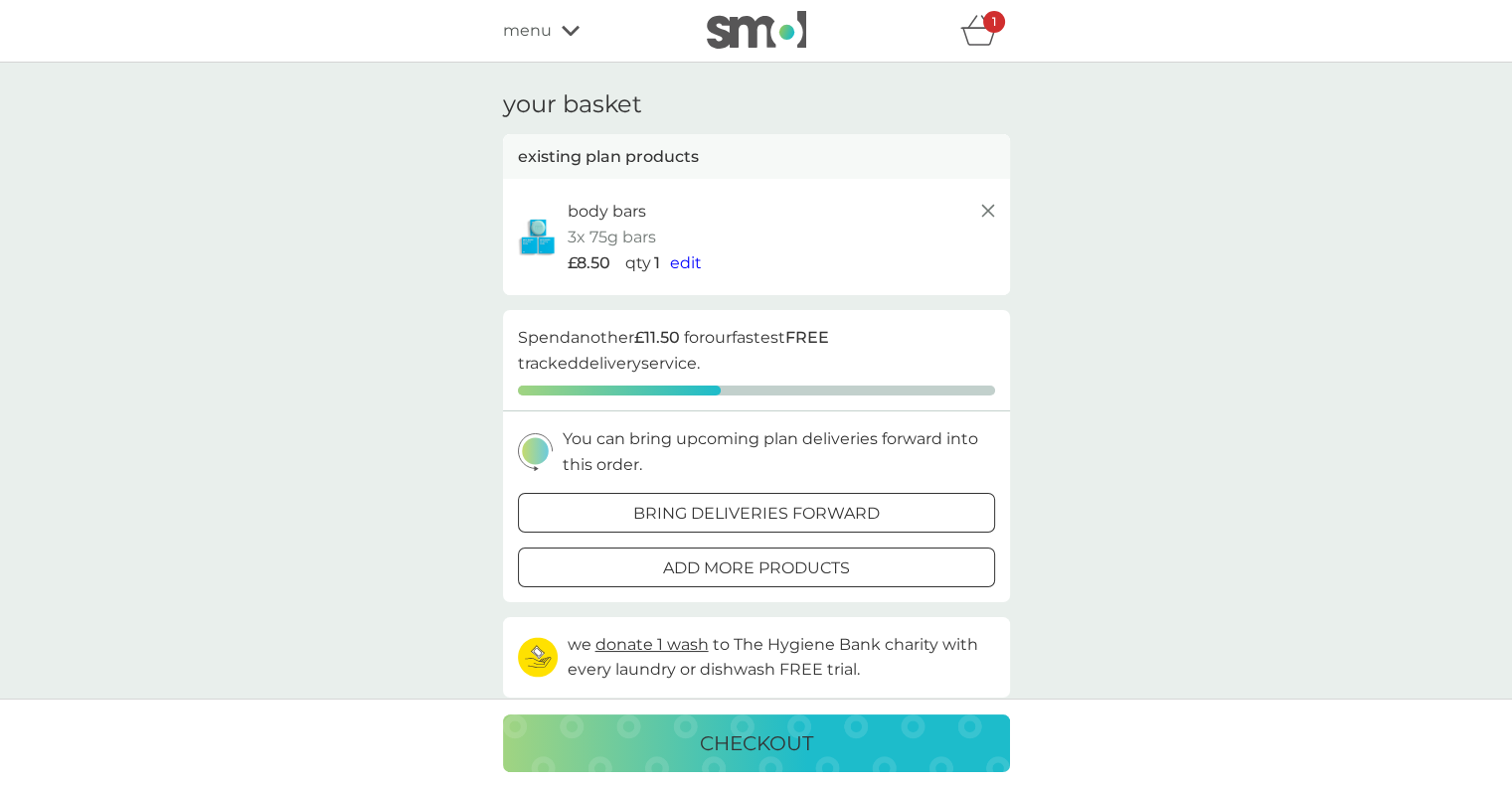 click 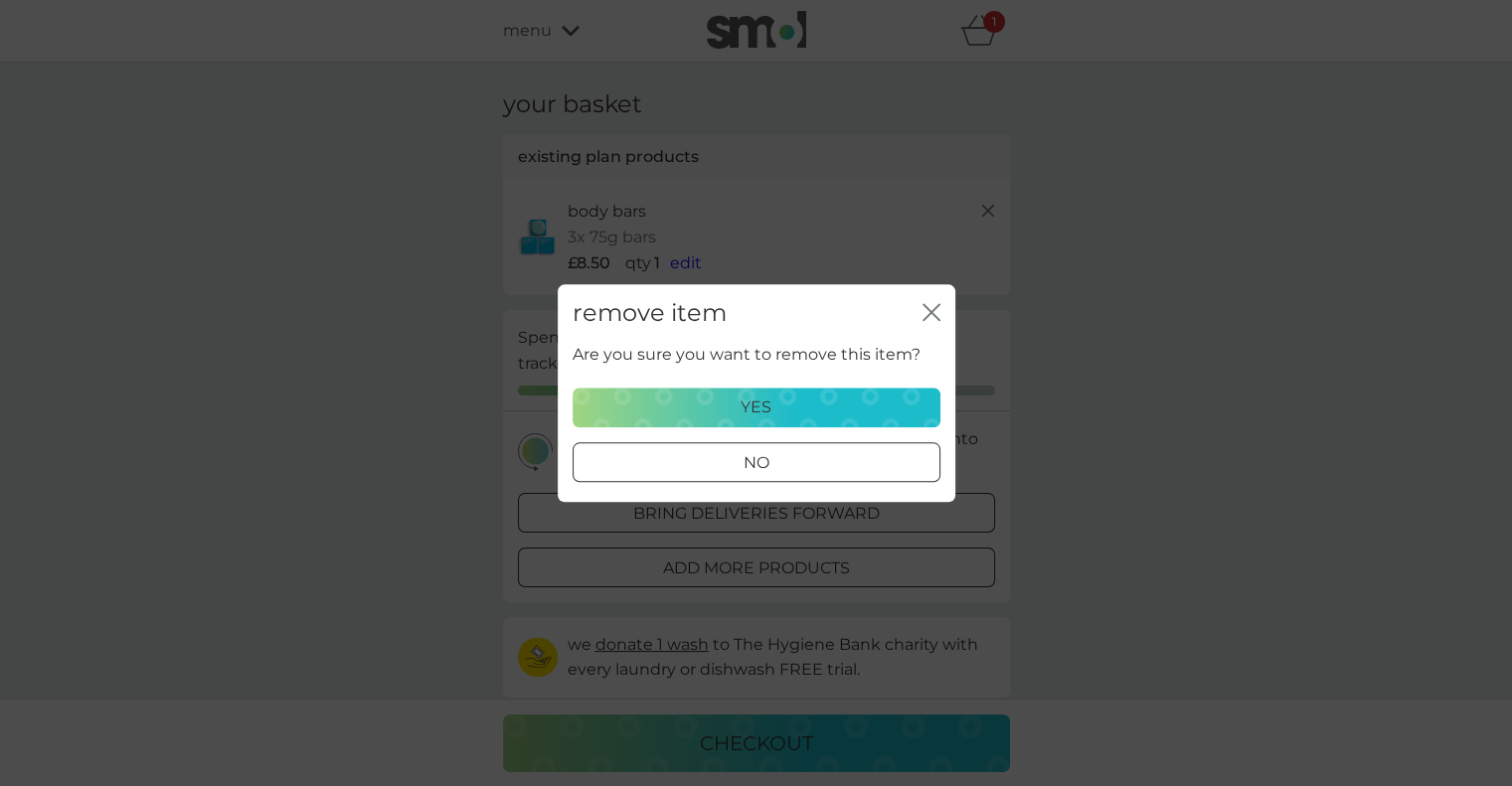 click on "yes" at bounding box center [756, 407] 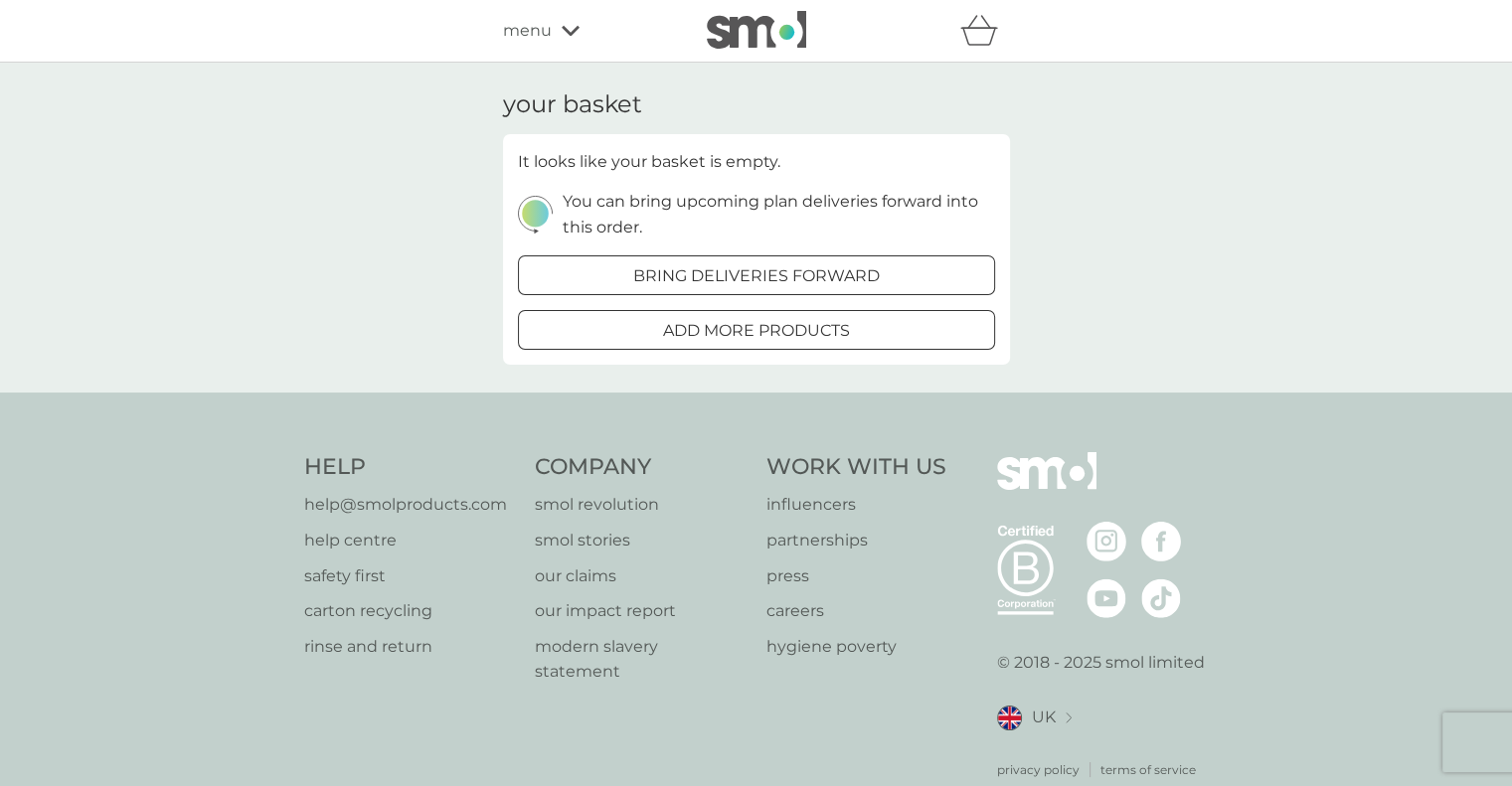 click on "menu" at bounding box center (588, 31) 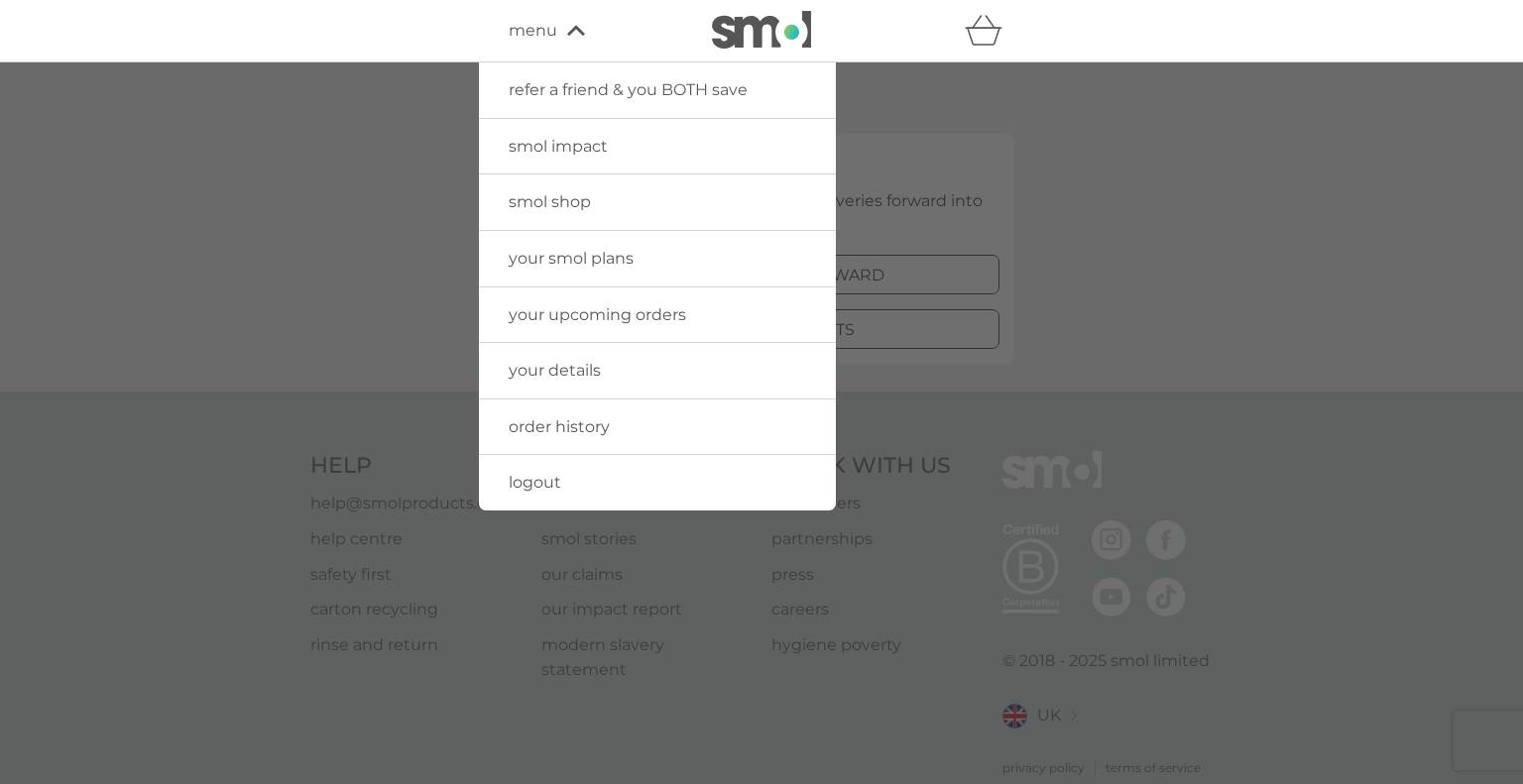 click on "your upcoming orders" at bounding box center [597, 314] 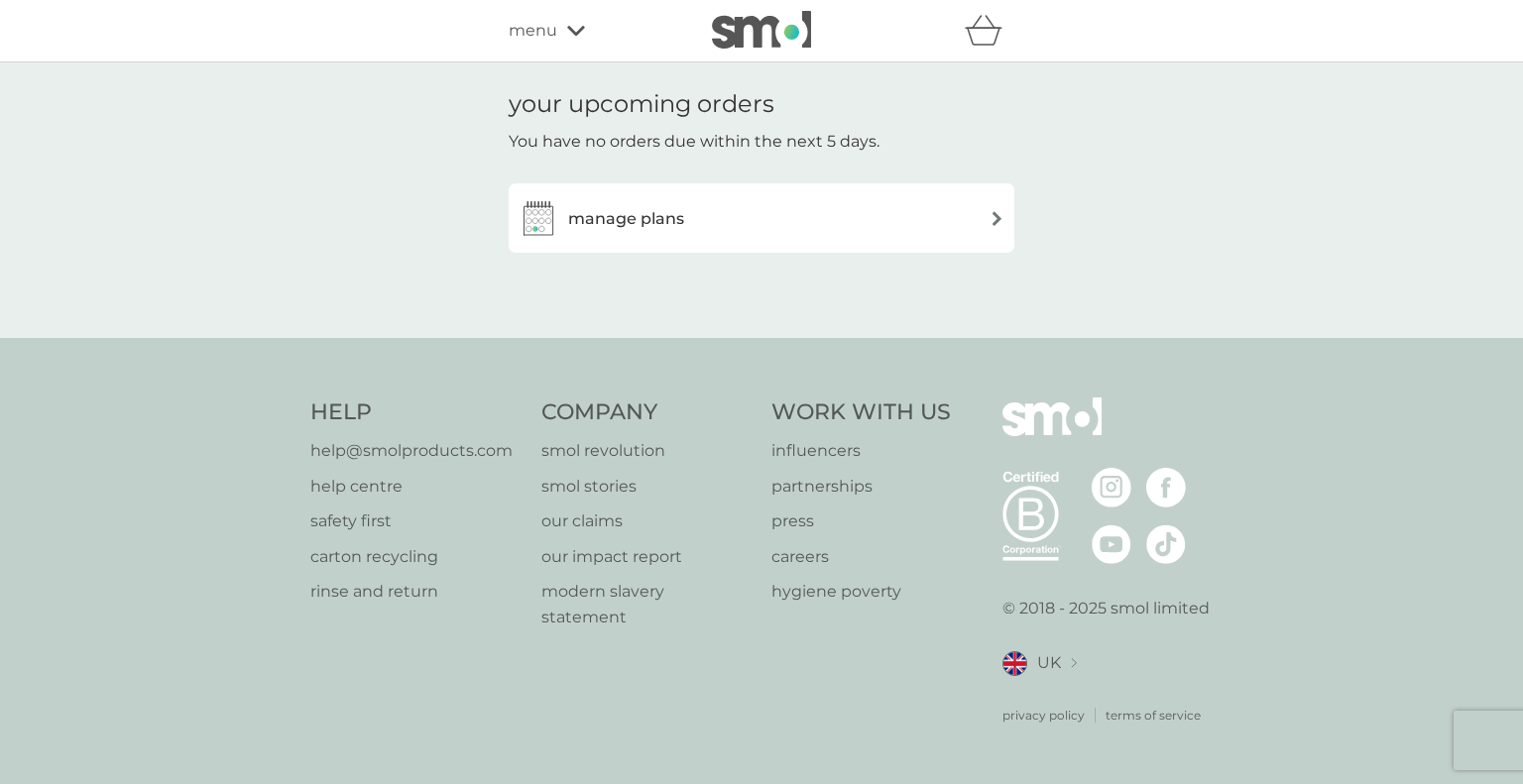 click on "manage plans" at bounding box center [626, 219] 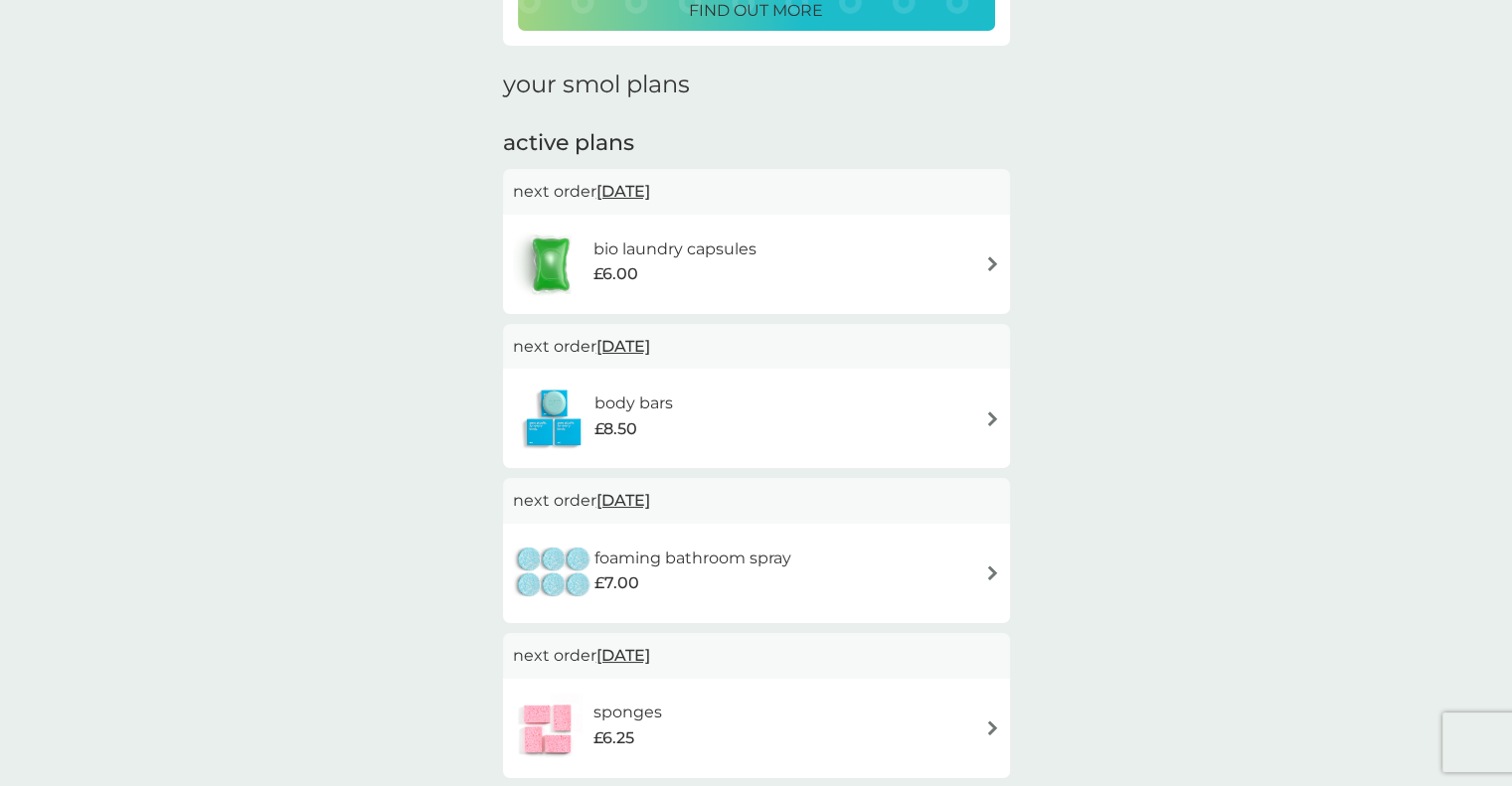 scroll, scrollTop: 0, scrollLeft: 0, axis: both 